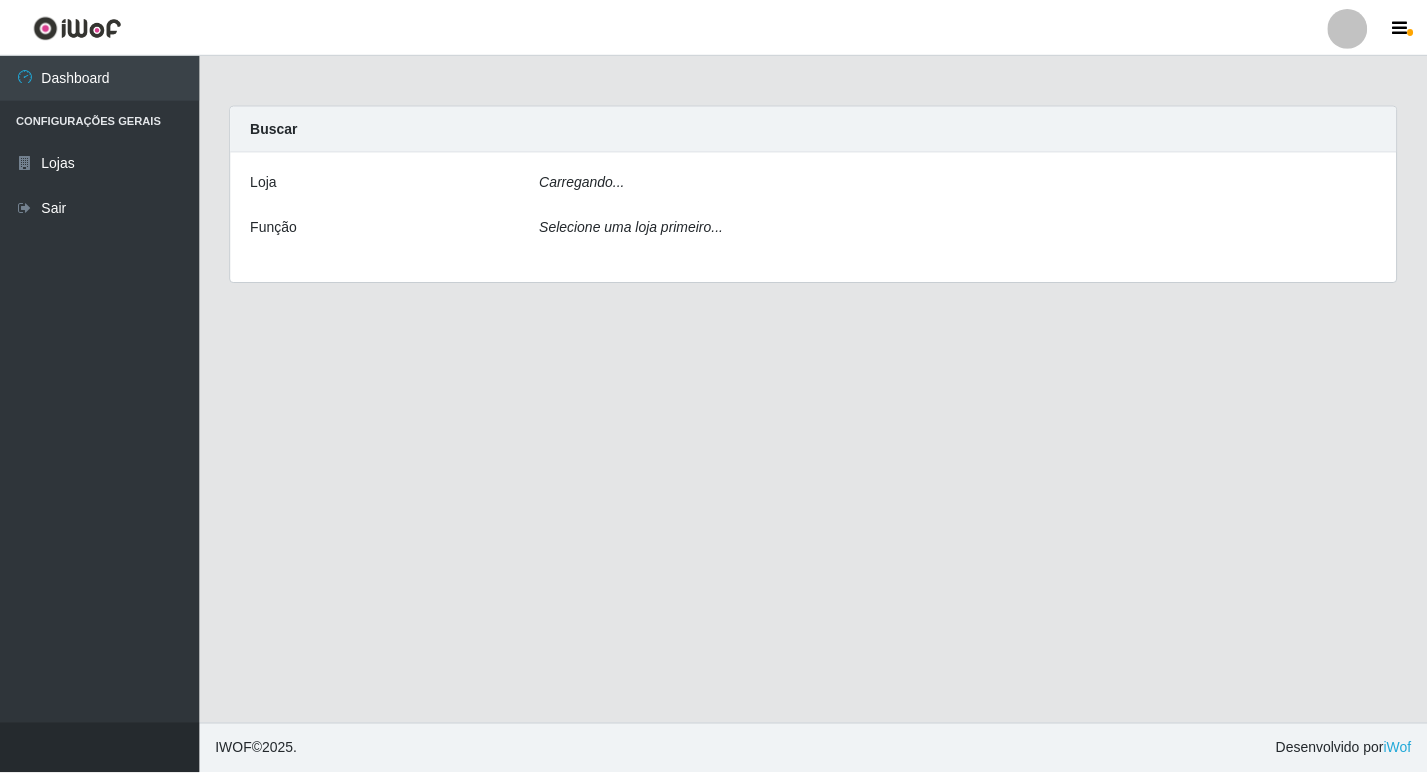 scroll, scrollTop: 0, scrollLeft: 0, axis: both 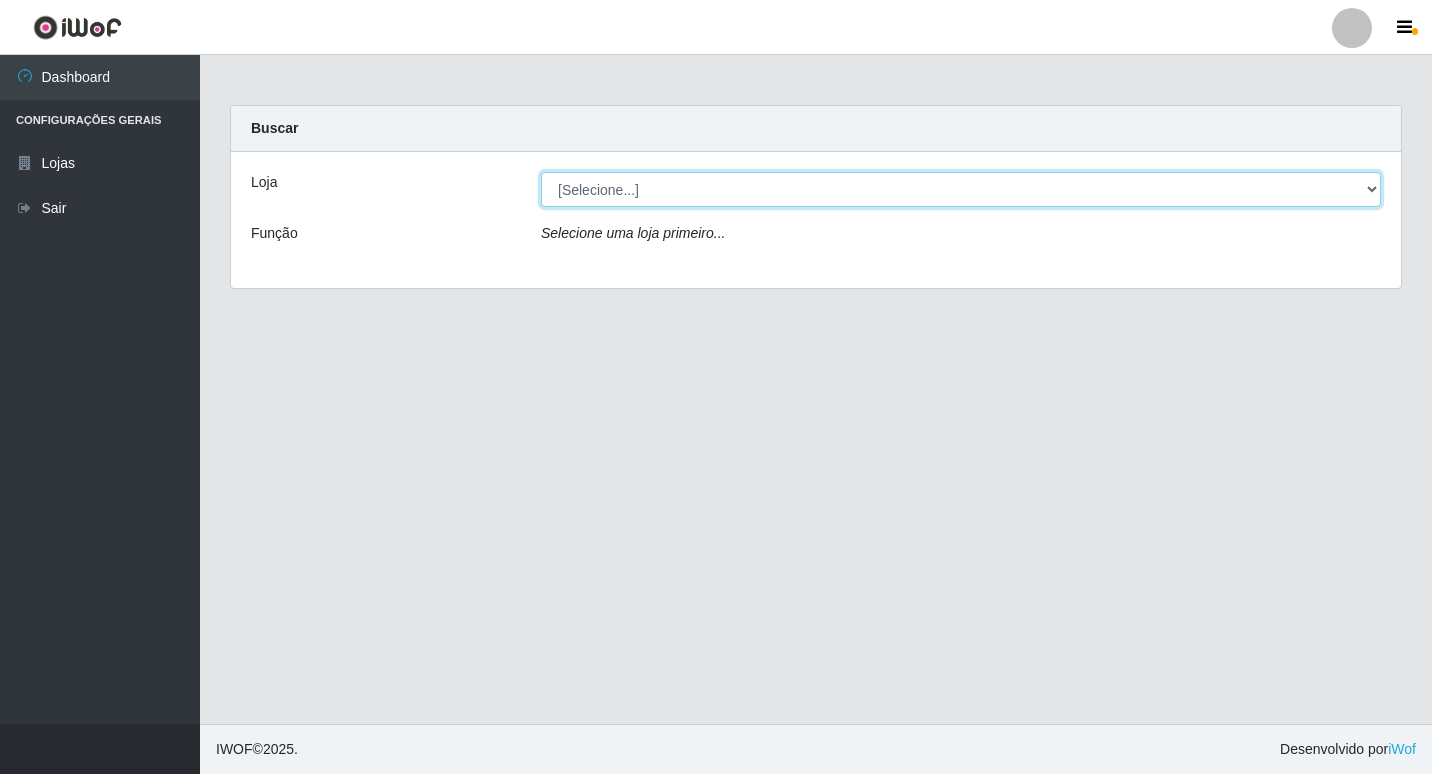 click on "[Selecione...] Bemais Supermercados - B6 Colibris" at bounding box center [961, 189] 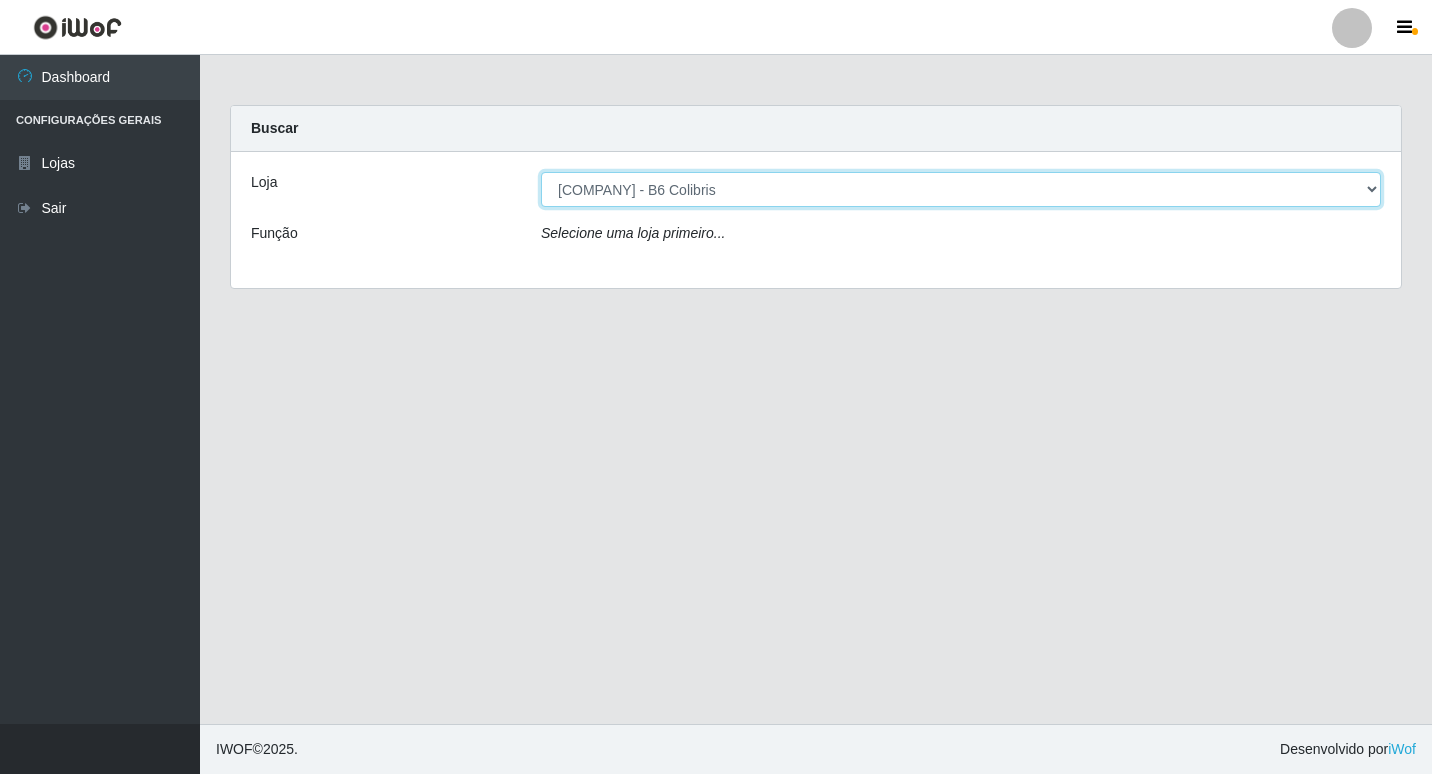 click on "[Selecione...] Bemais Supermercados - B6 Colibris" at bounding box center (961, 189) 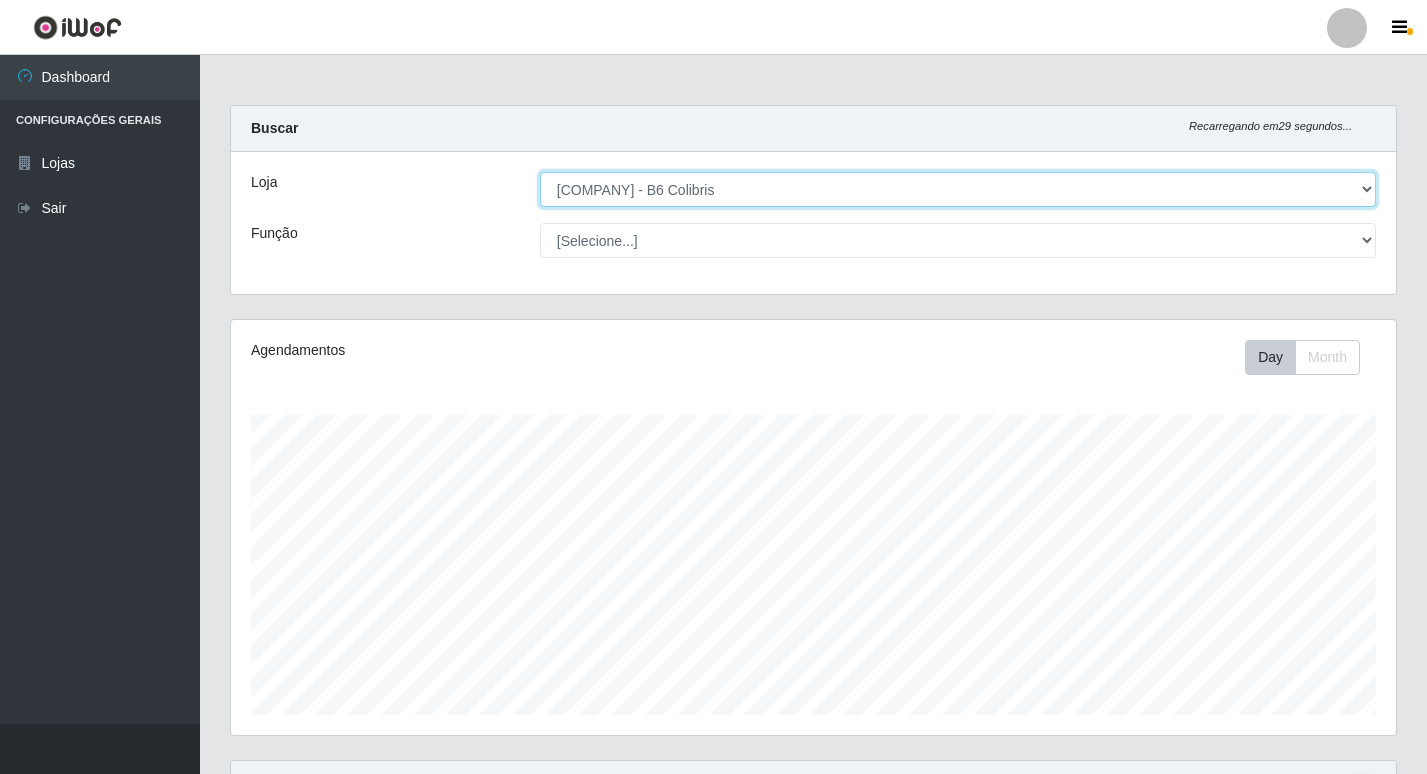 scroll, scrollTop: 999585, scrollLeft: 998835, axis: both 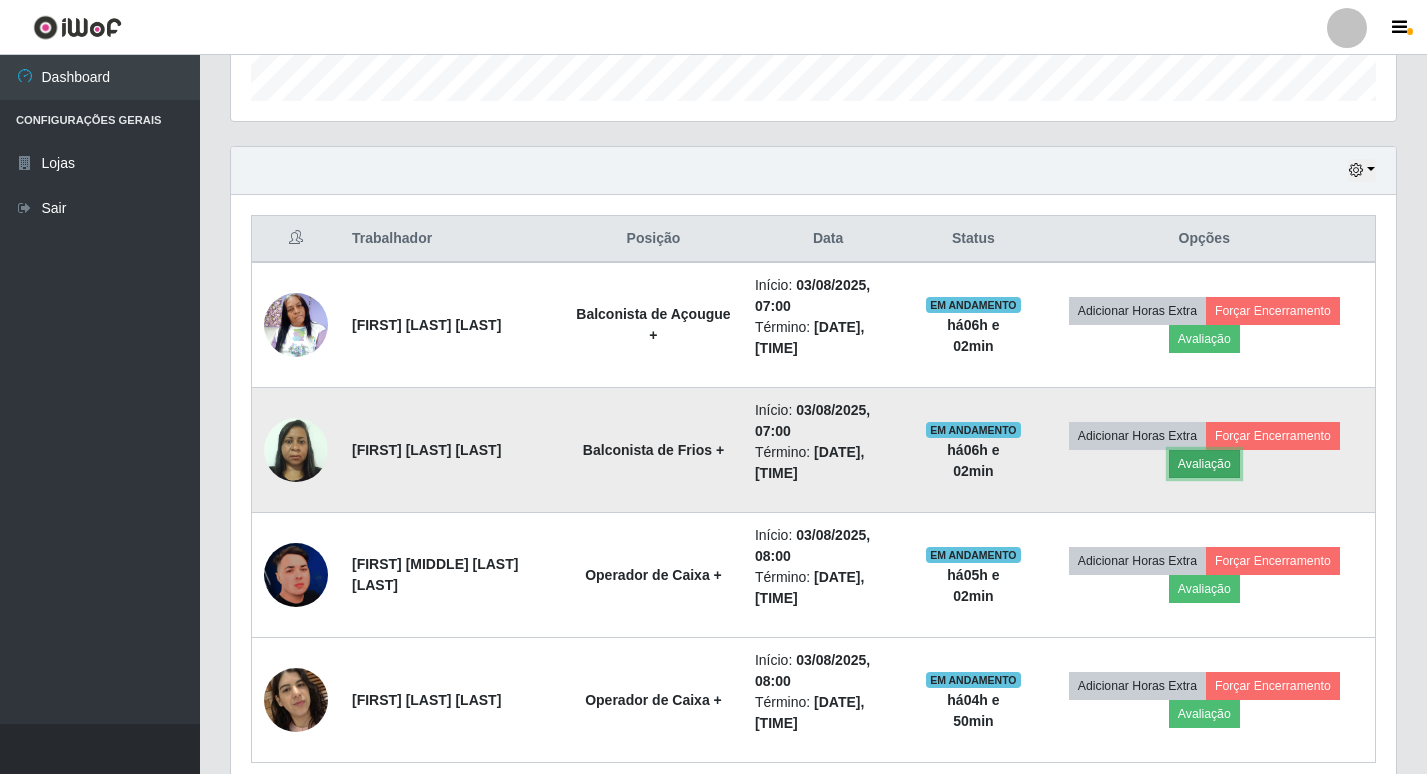 click on "Avaliação" at bounding box center (1204, 464) 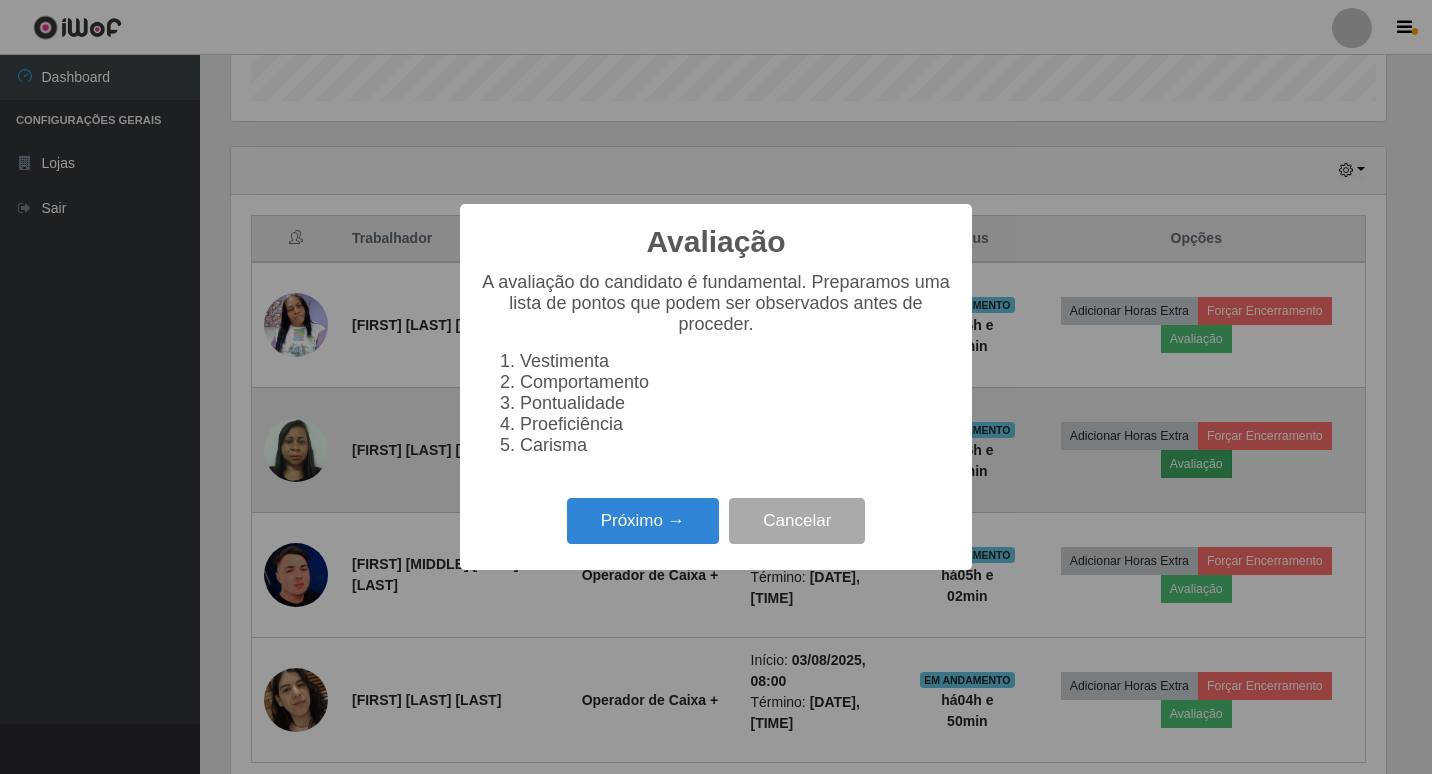 scroll, scrollTop: 999585, scrollLeft: 998845, axis: both 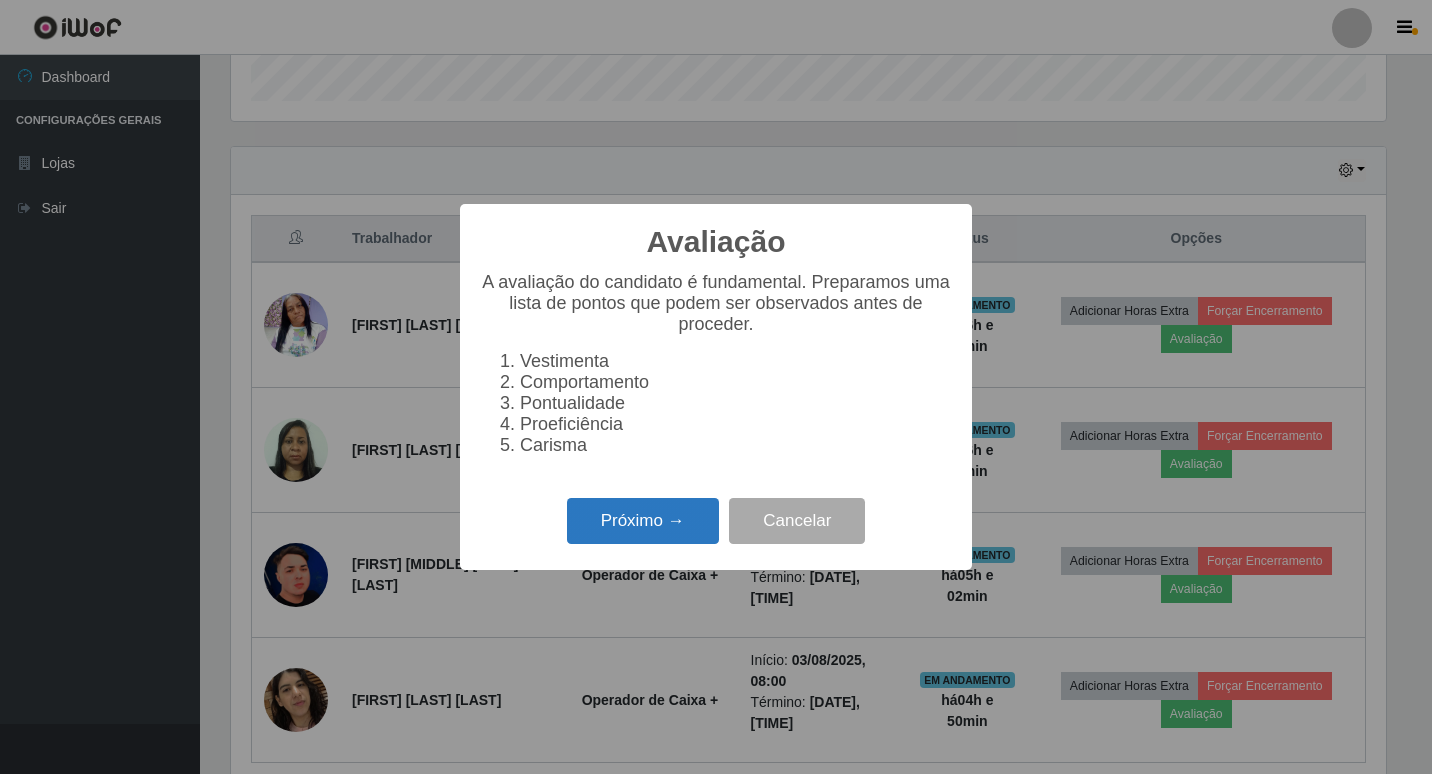 click on "Próximo →" at bounding box center (643, 521) 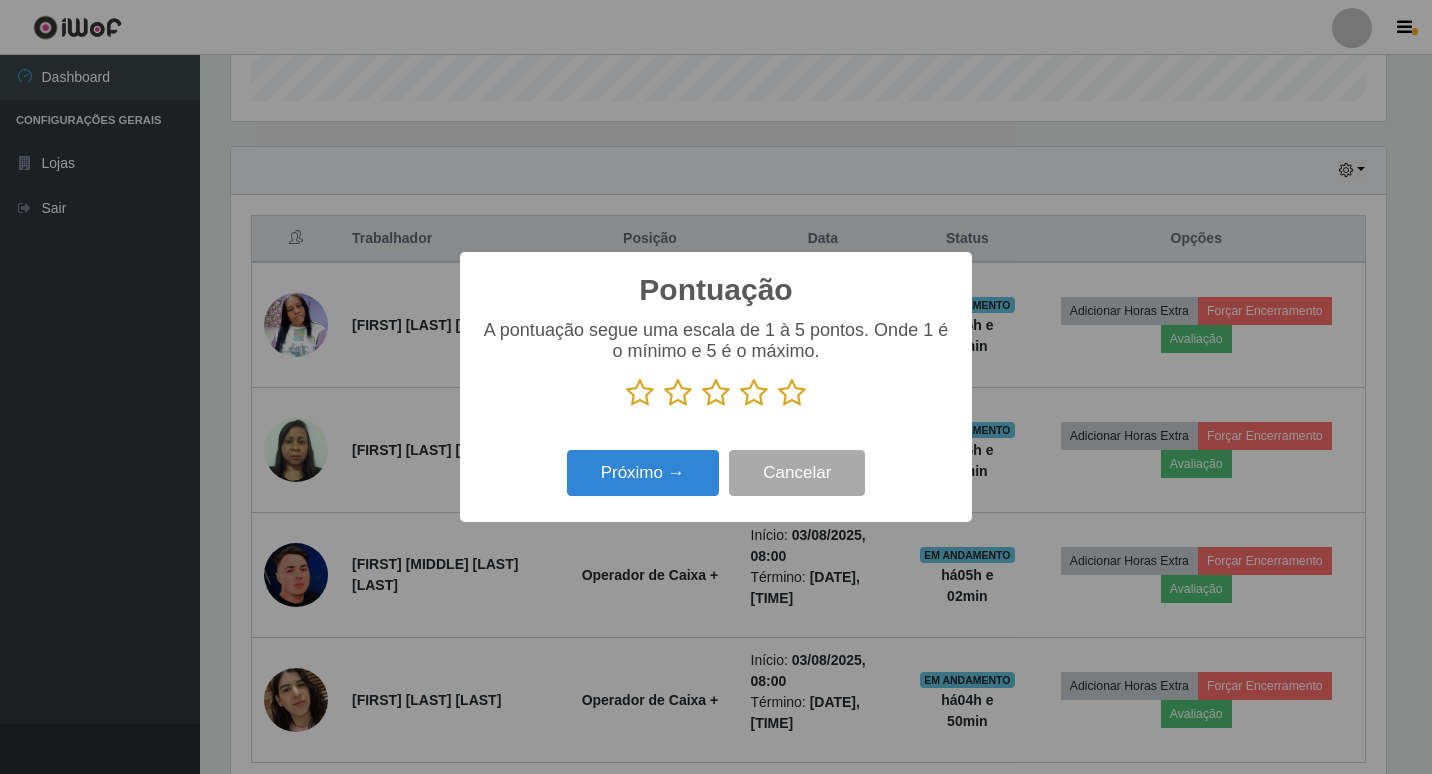 scroll, scrollTop: 999585, scrollLeft: 998845, axis: both 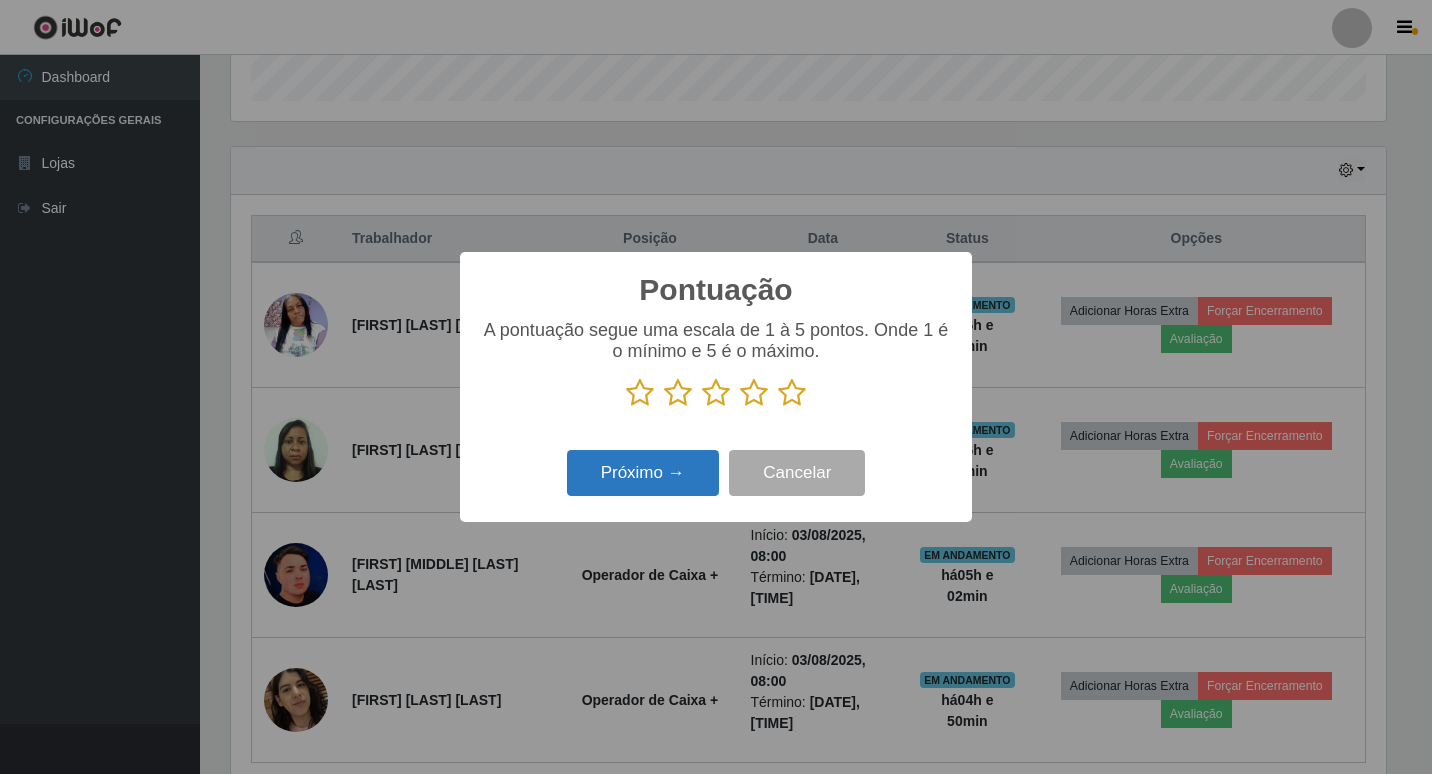click on "Próximo →" at bounding box center (643, 473) 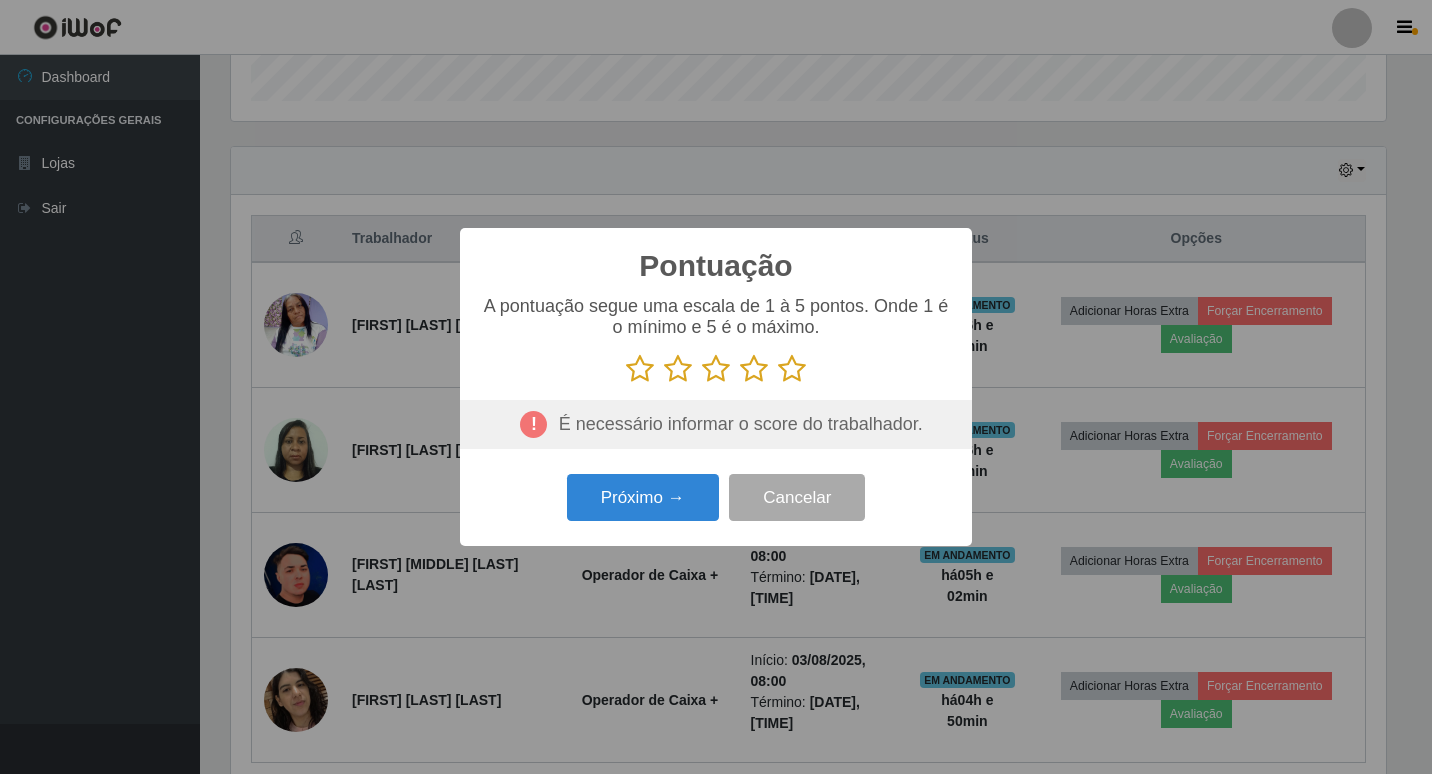 click at bounding box center [792, 369] 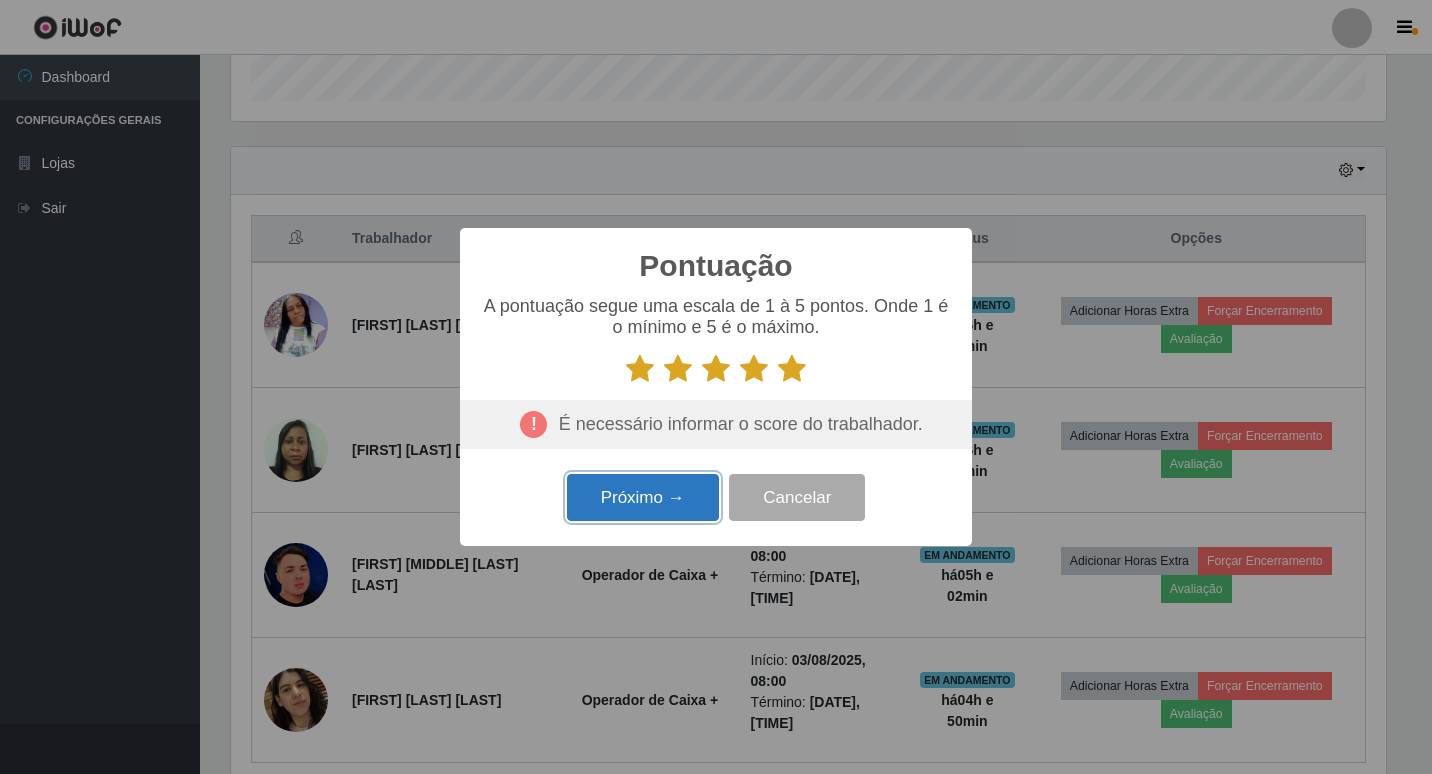 click on "Próximo →" at bounding box center (643, 497) 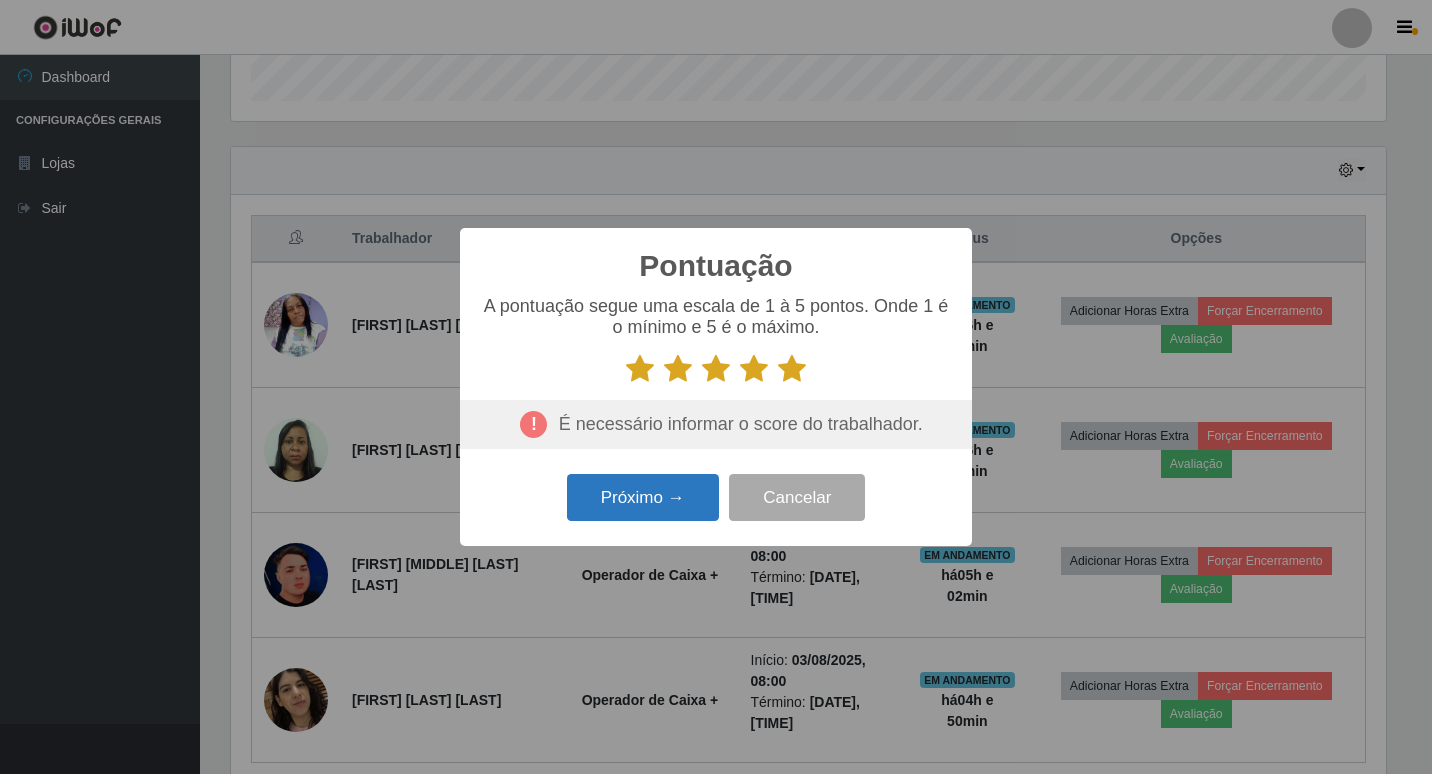 scroll, scrollTop: 999585, scrollLeft: 998845, axis: both 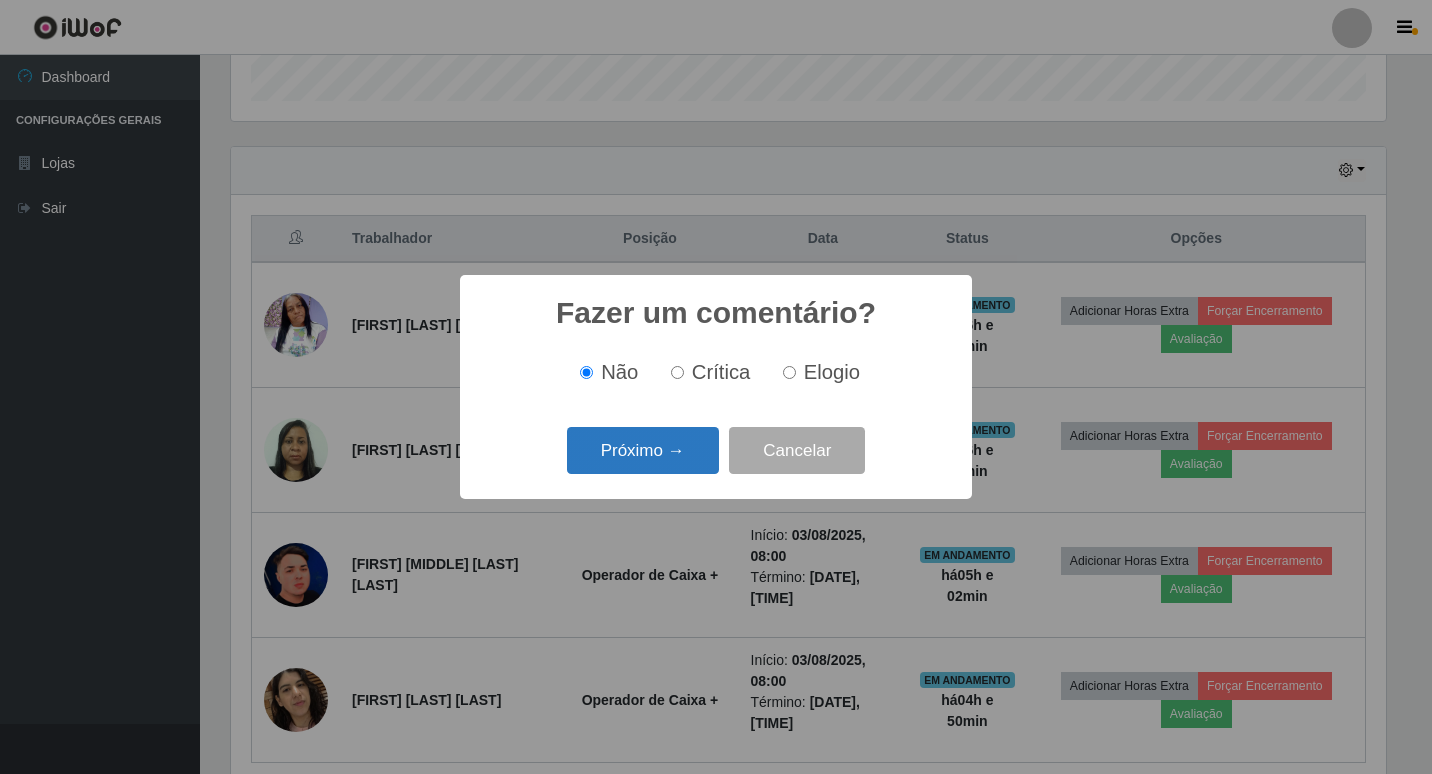 click on "Próximo →" at bounding box center (643, 450) 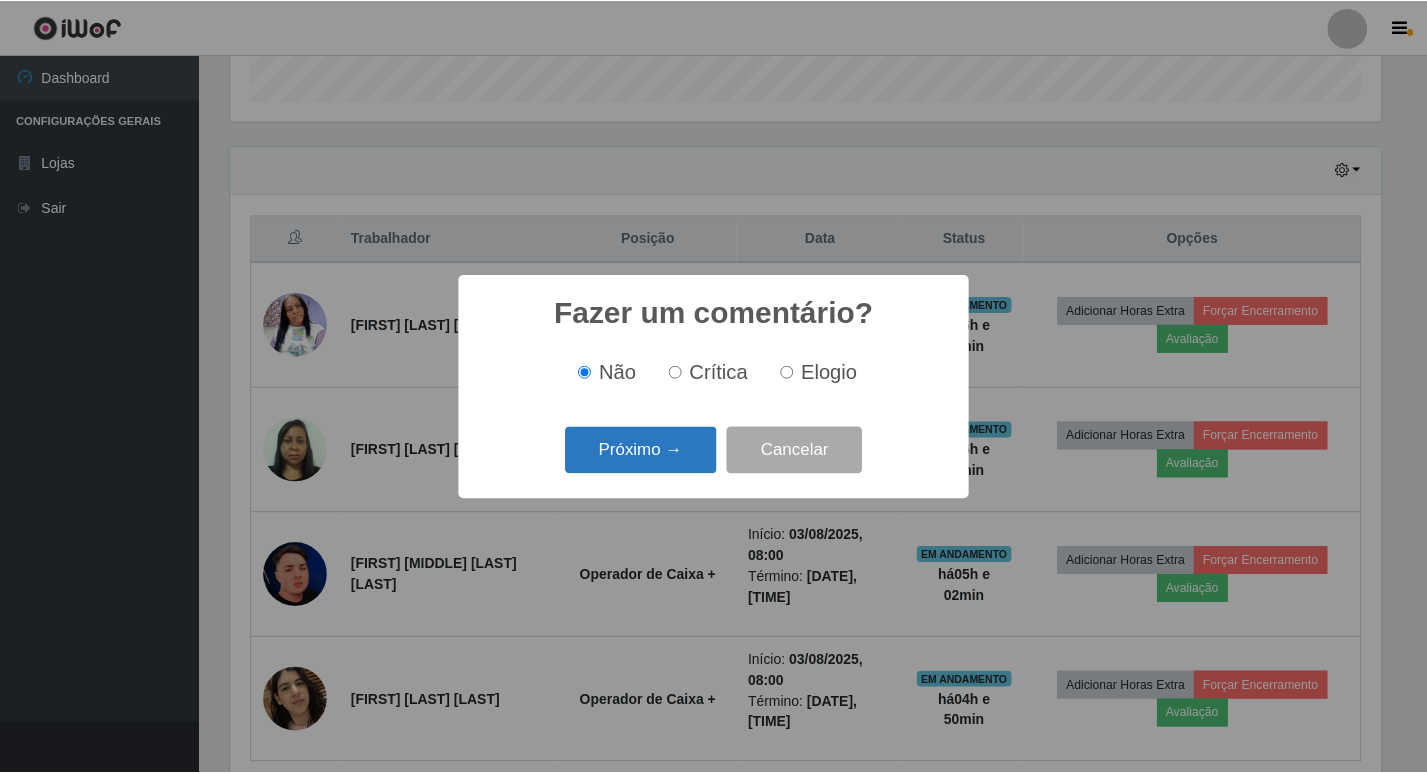 scroll, scrollTop: 999585, scrollLeft: 998845, axis: both 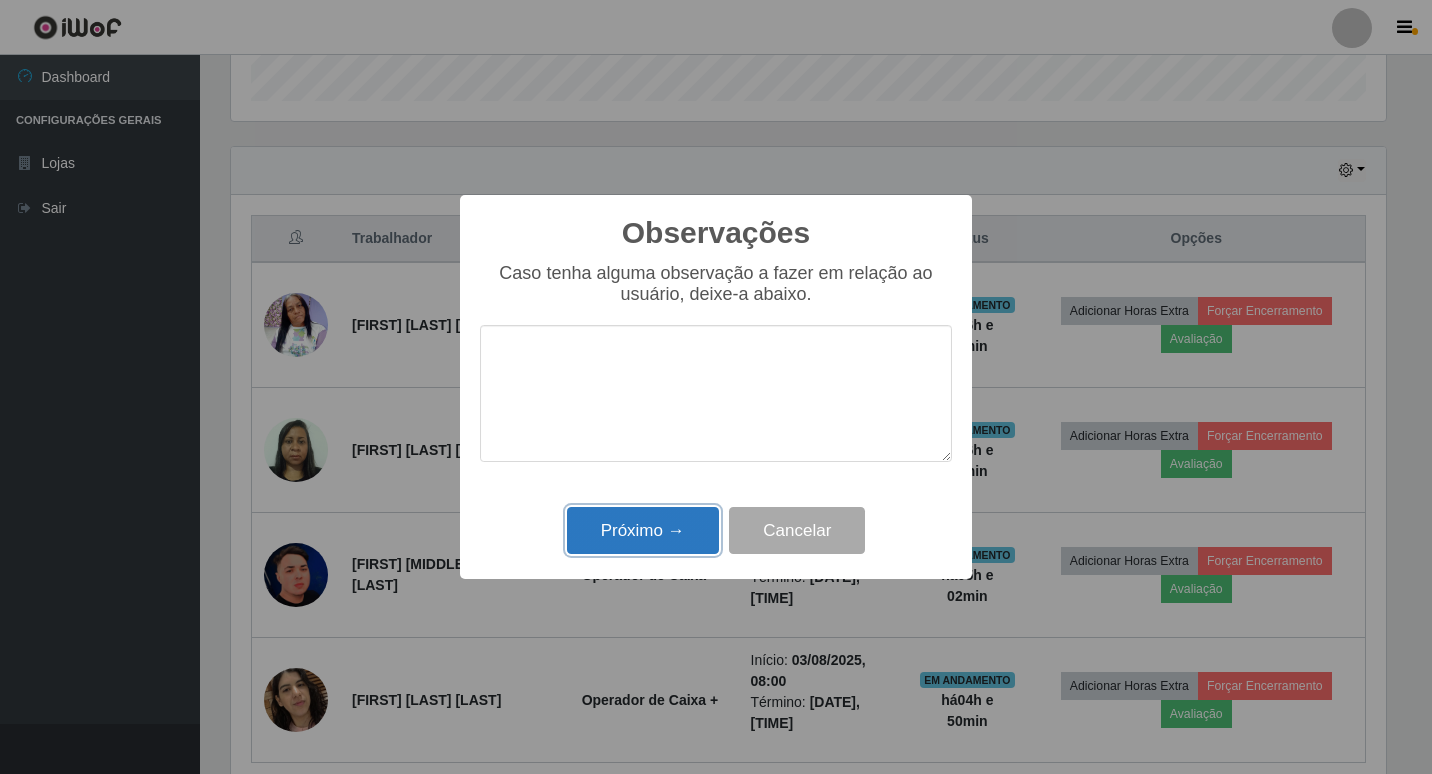 click on "Próximo →" at bounding box center (643, 530) 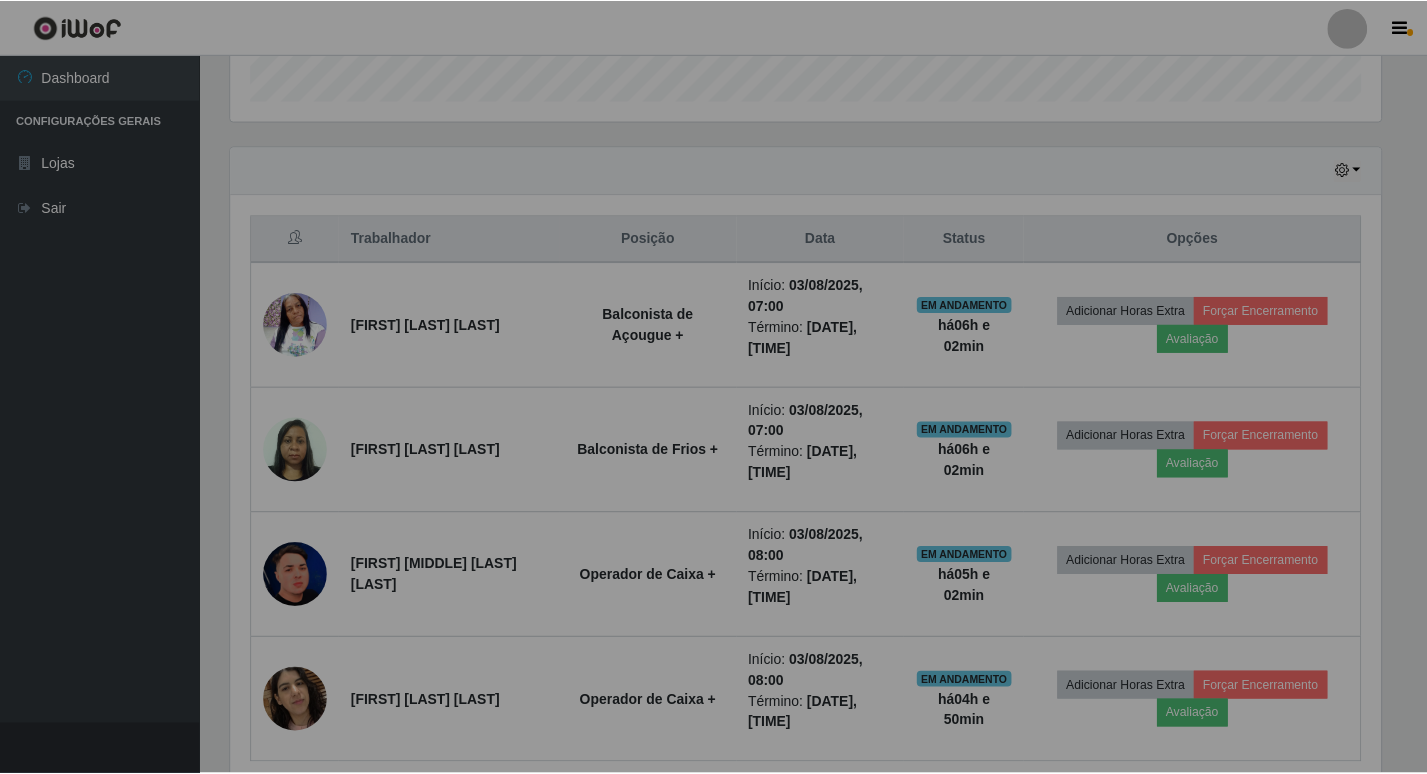 scroll, scrollTop: 999585, scrollLeft: 998835, axis: both 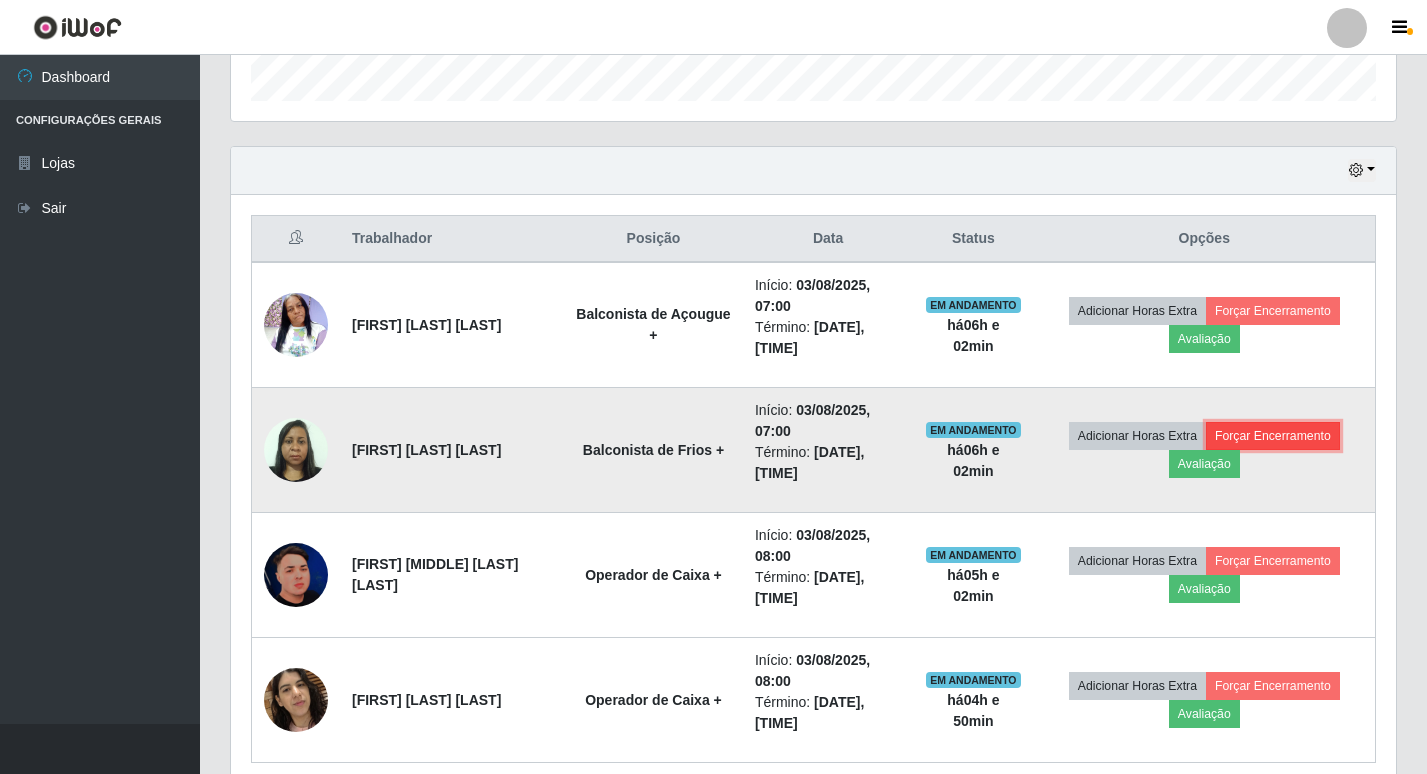 click on "Forçar Encerramento" at bounding box center [1273, 436] 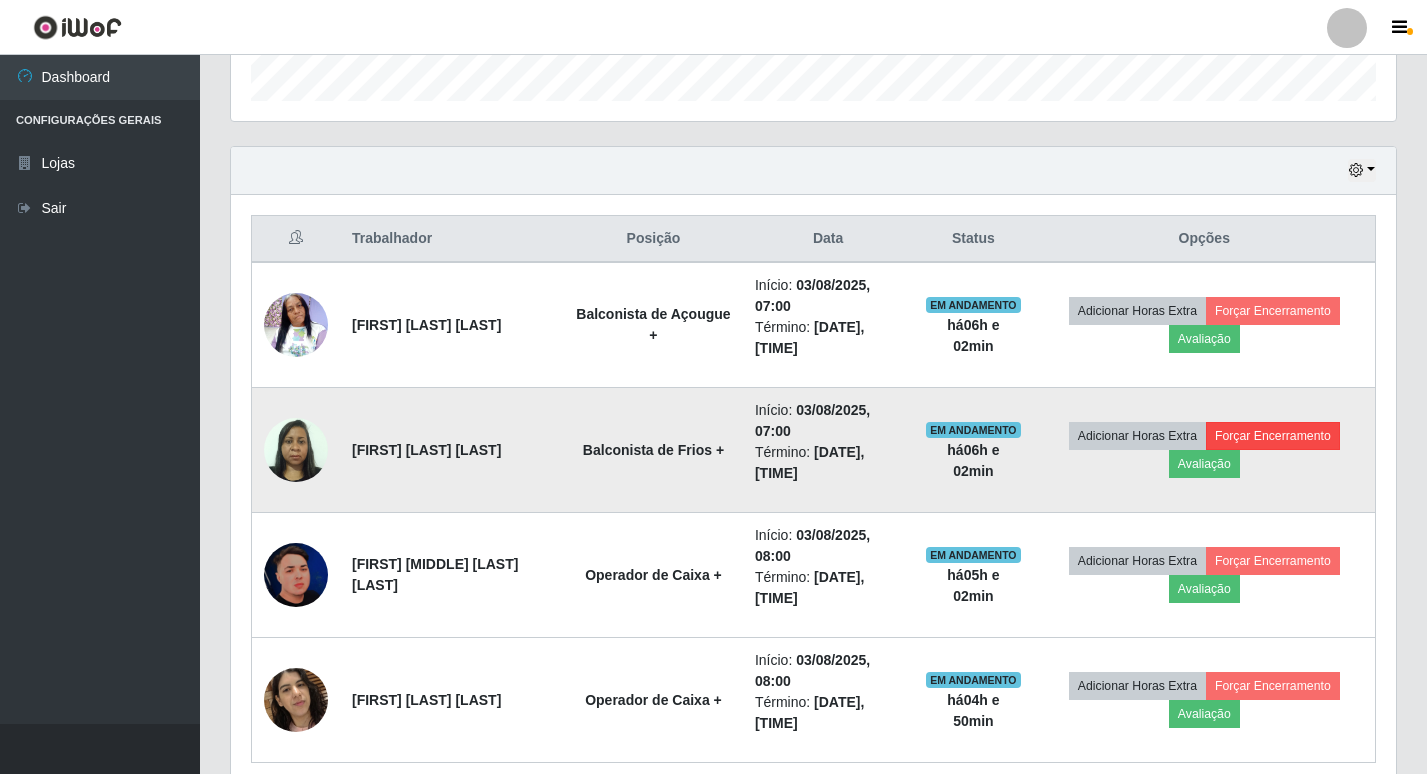 scroll, scrollTop: 999585, scrollLeft: 998845, axis: both 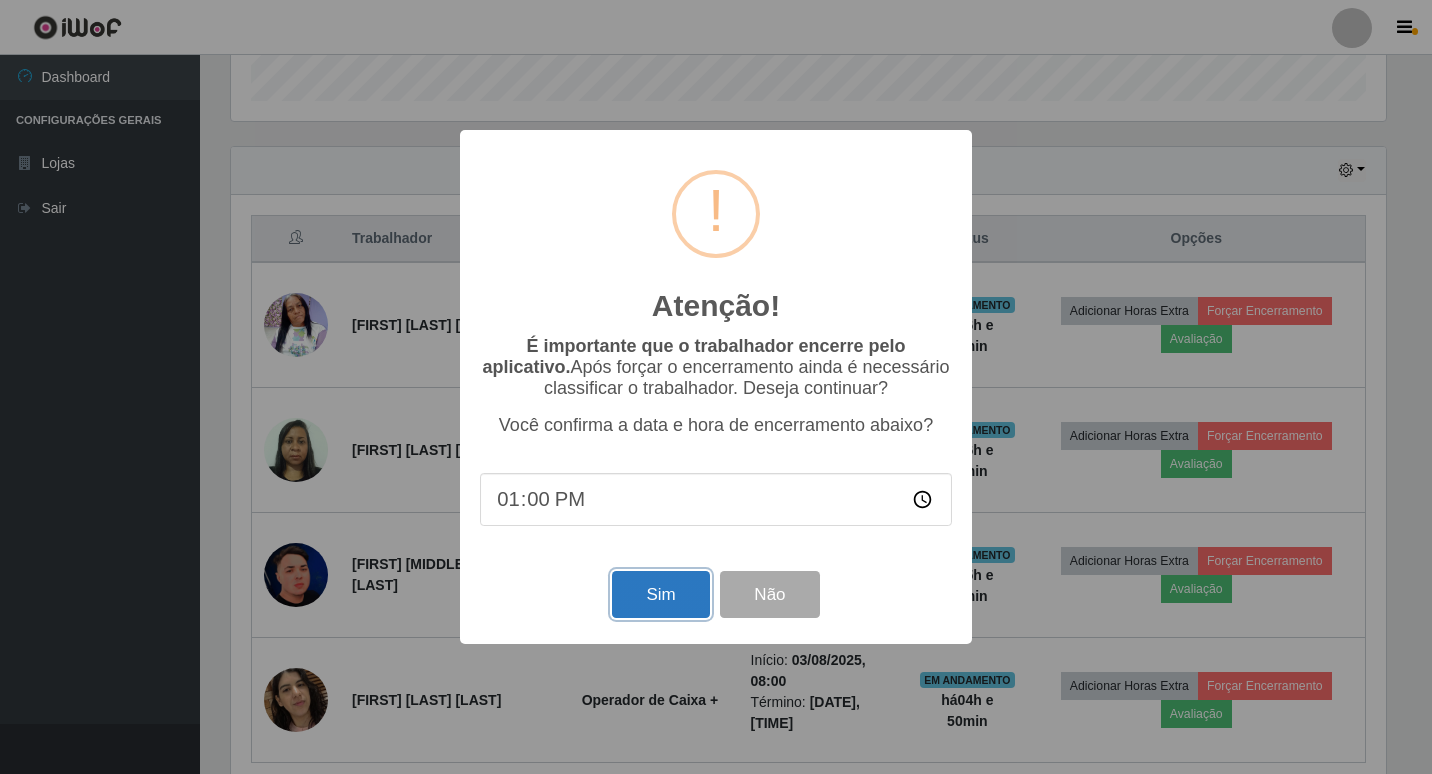click on "Sim" at bounding box center (660, 594) 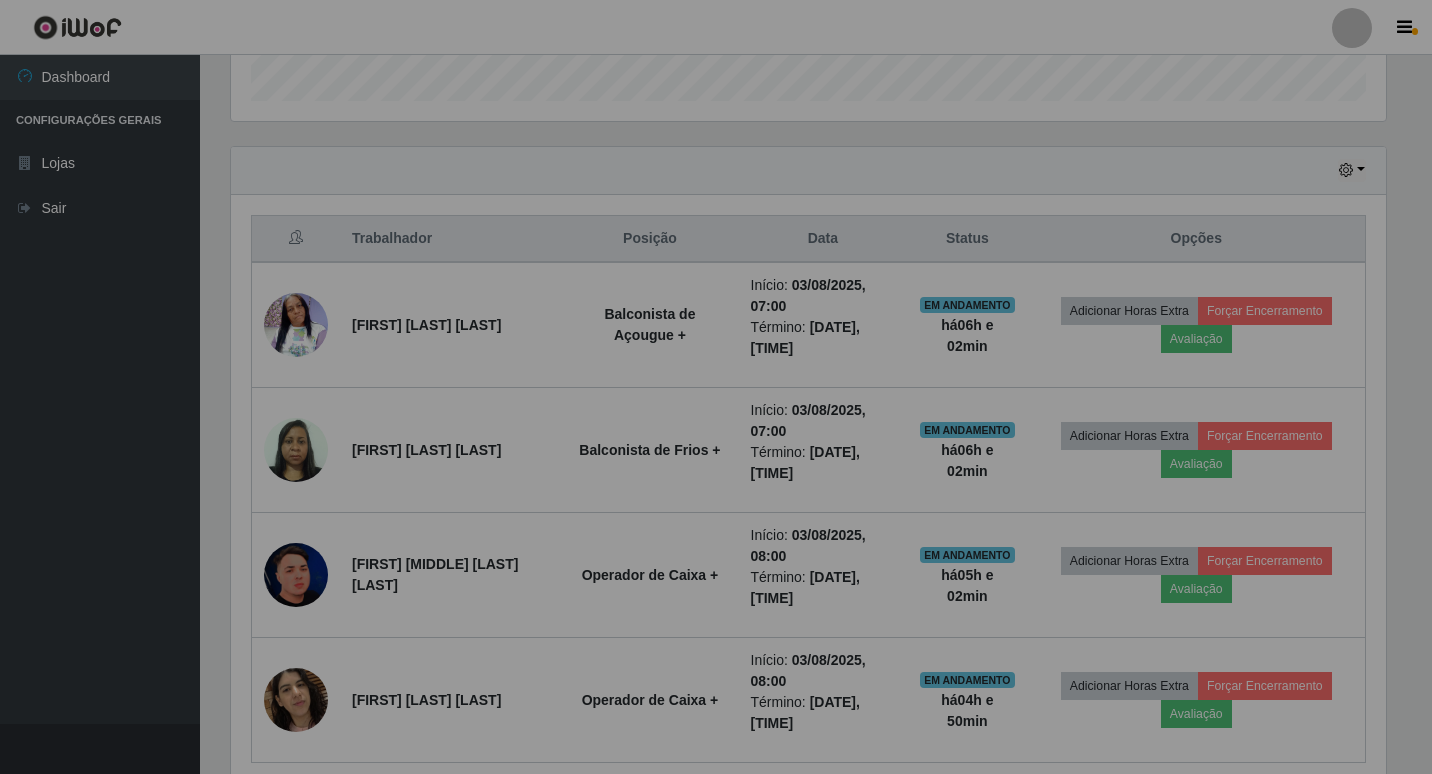 click on "Atenção! × É importante que o trabalhador encerre pelo aplicativo.
Após forçar o encerramento ainda é necessário classificar o trabalhador.
Deseja continuar?
Você confirma a data e hora de encerramento abaixo?
13:00
Sim Não" at bounding box center (716, 387) 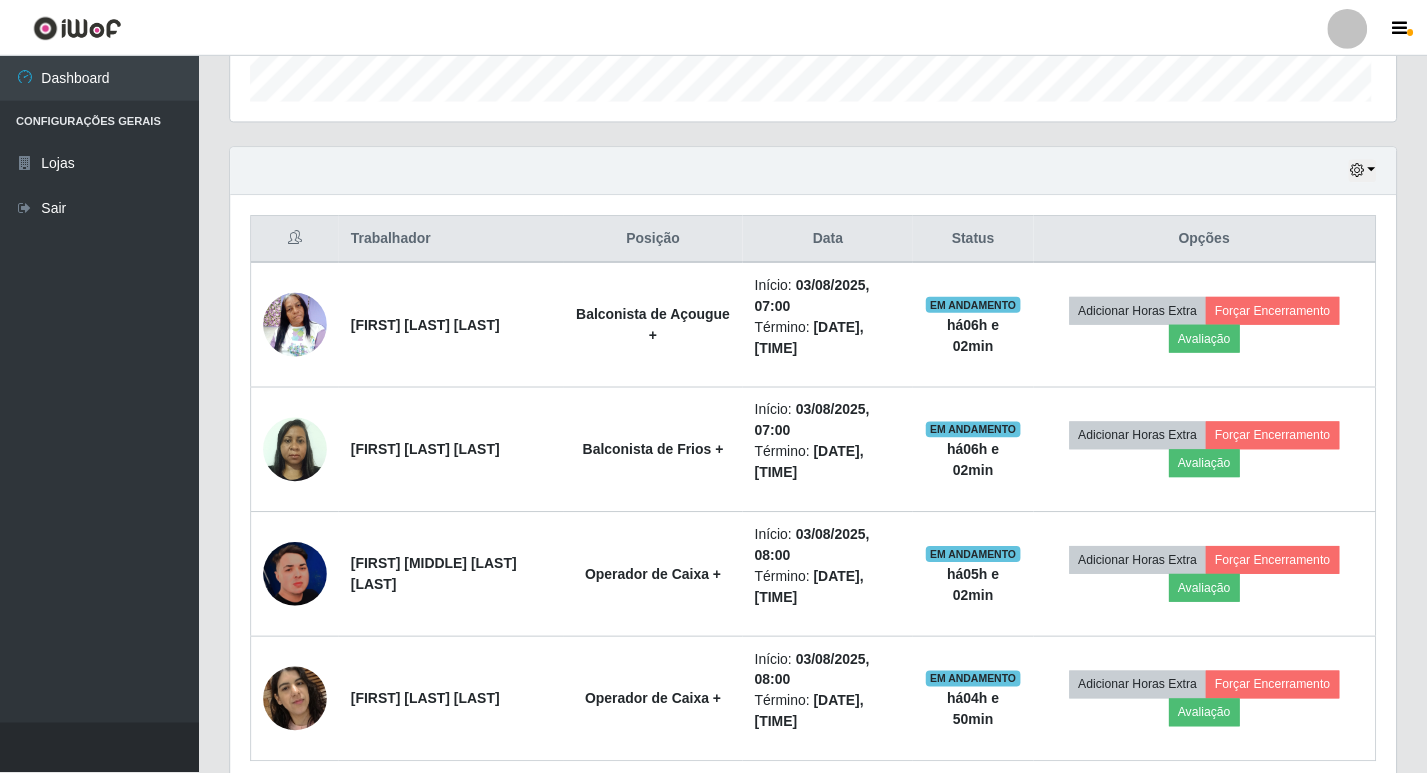 scroll, scrollTop: 999585, scrollLeft: 998835, axis: both 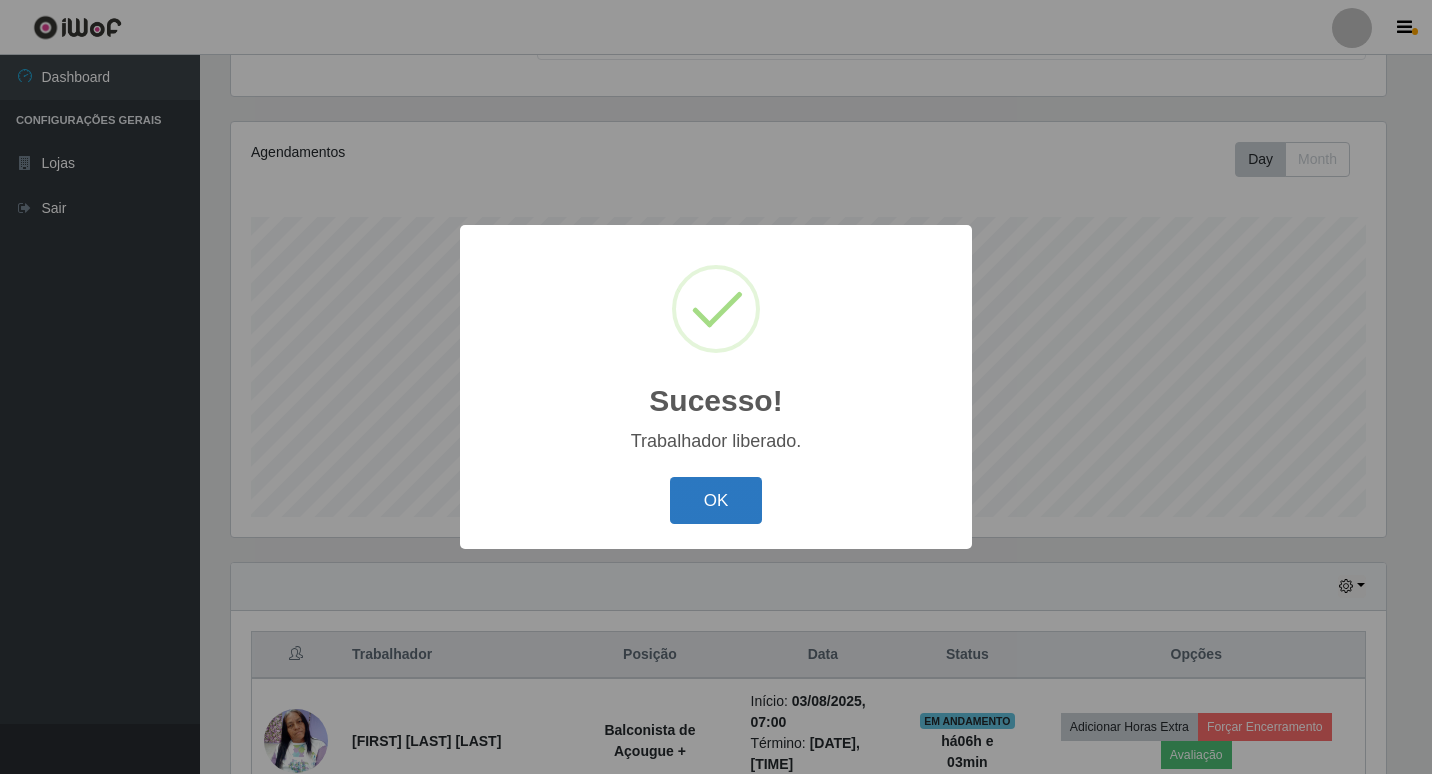 click on "OK" at bounding box center (716, 500) 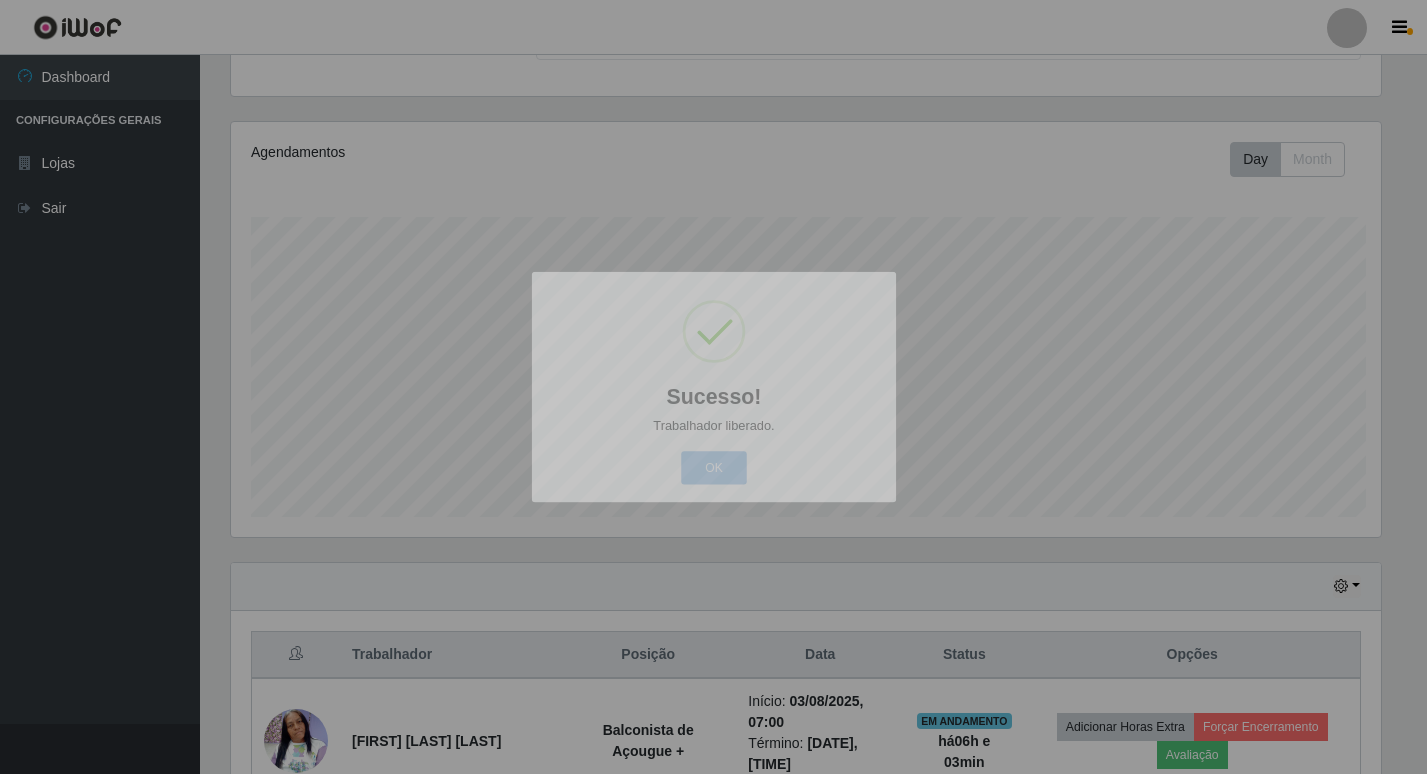 scroll, scrollTop: 999585, scrollLeft: 998835, axis: both 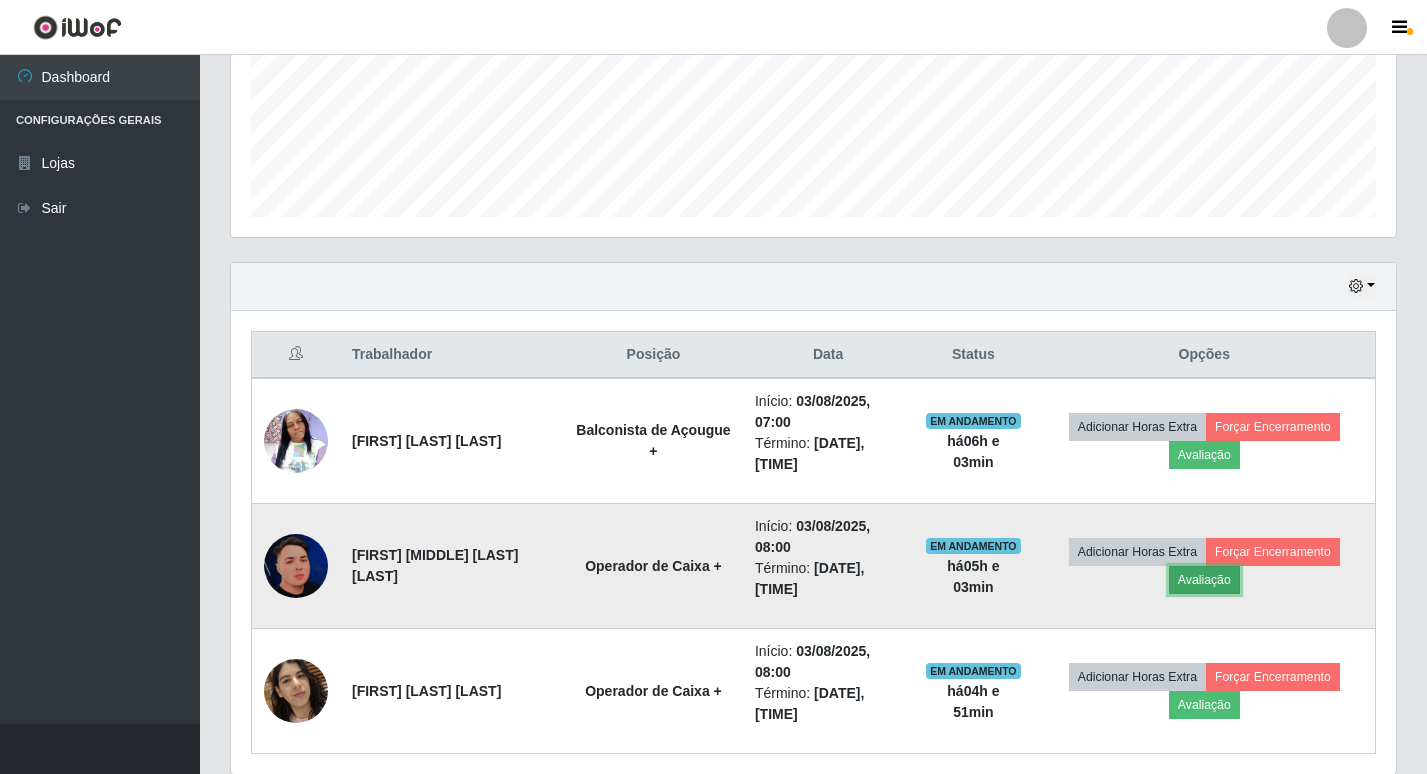 click on "Avaliação" at bounding box center [1204, 580] 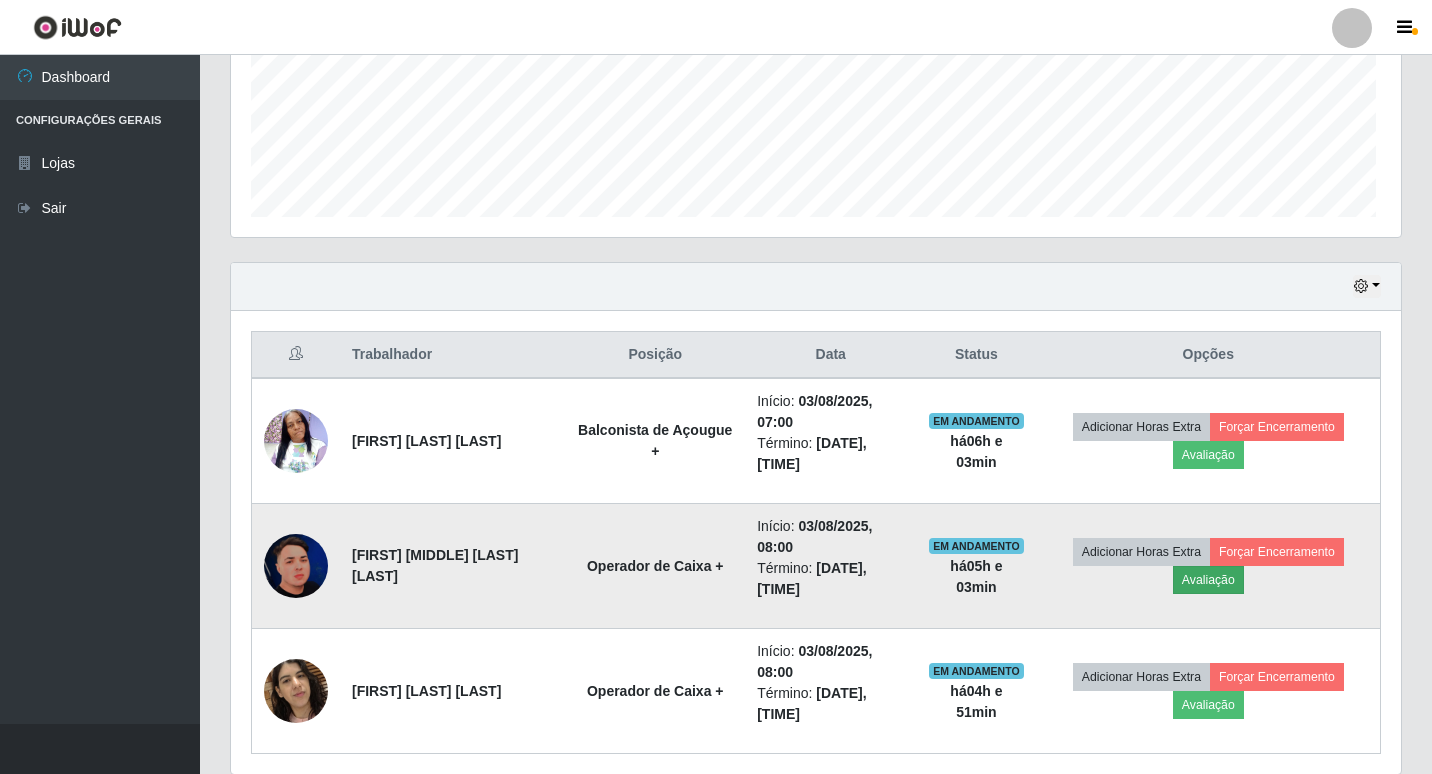 scroll, scrollTop: 999585, scrollLeft: 998845, axis: both 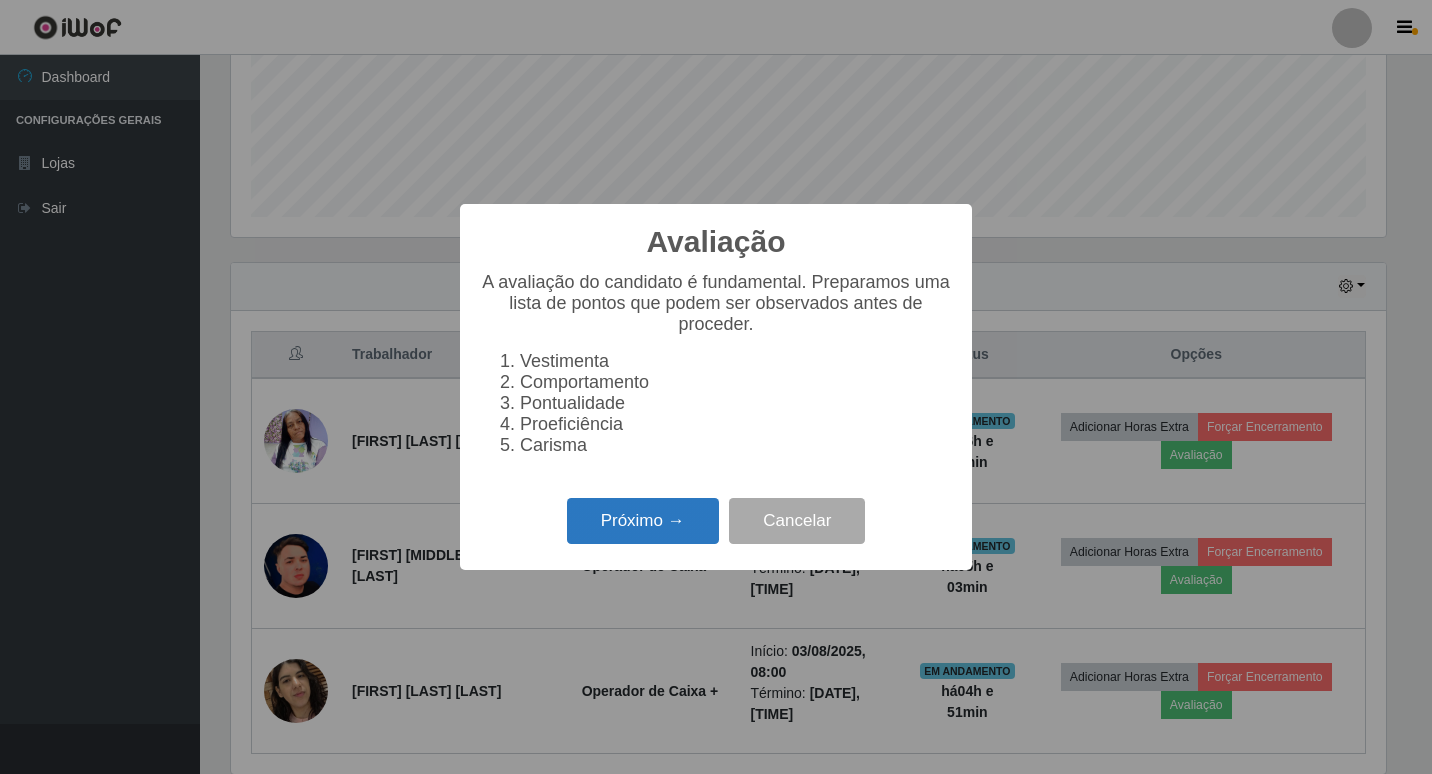 click on "Próximo →" at bounding box center [643, 521] 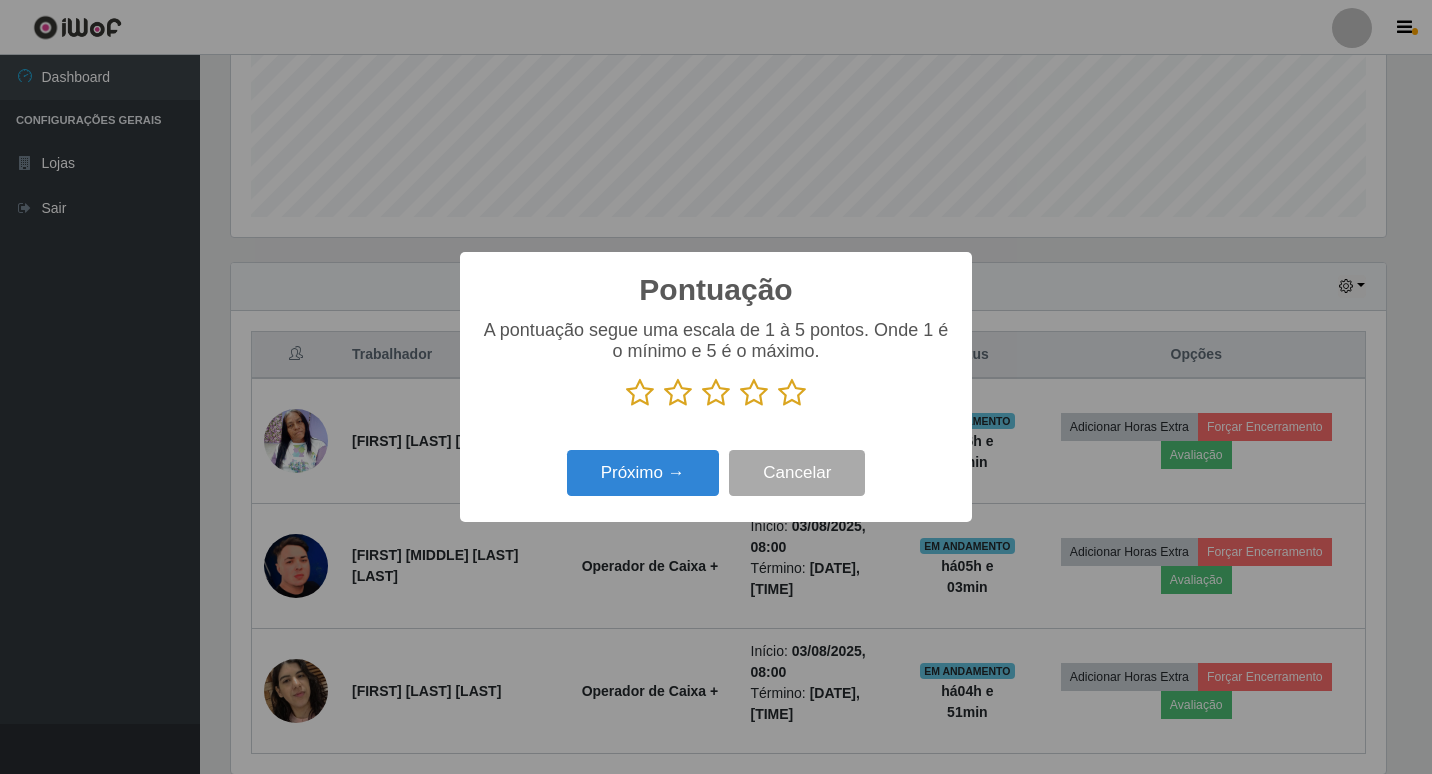 scroll, scrollTop: 999585, scrollLeft: 998845, axis: both 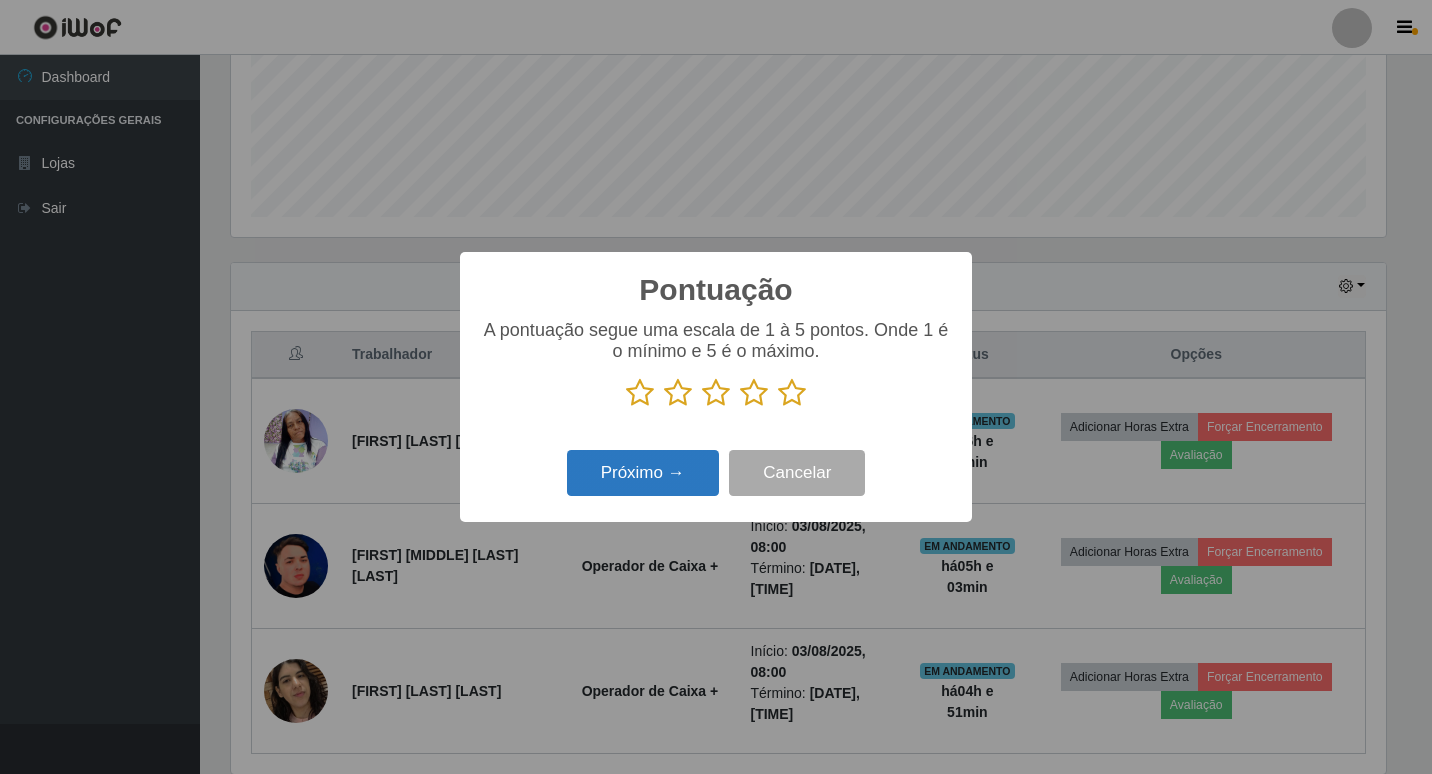 click on "Próximo →" at bounding box center [643, 473] 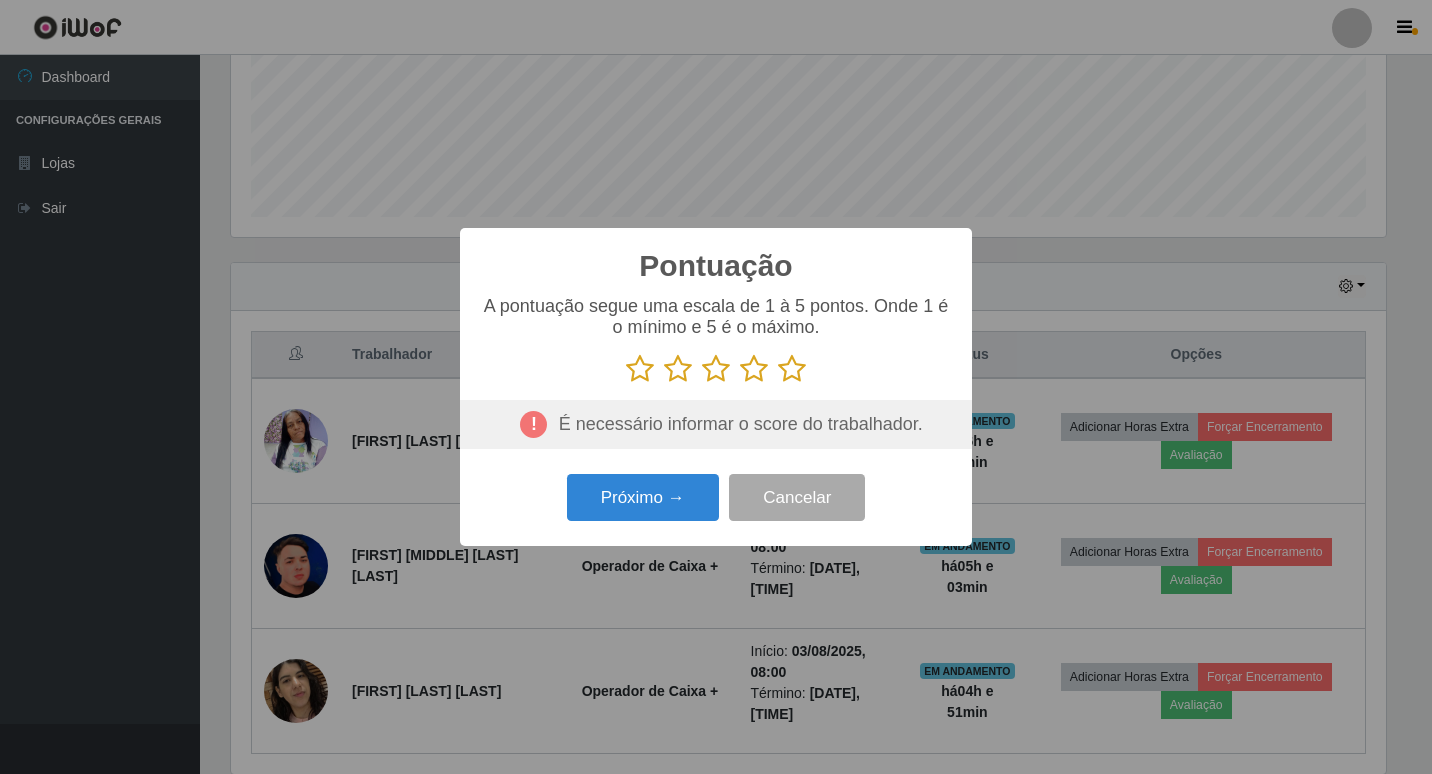 click at bounding box center (792, 369) 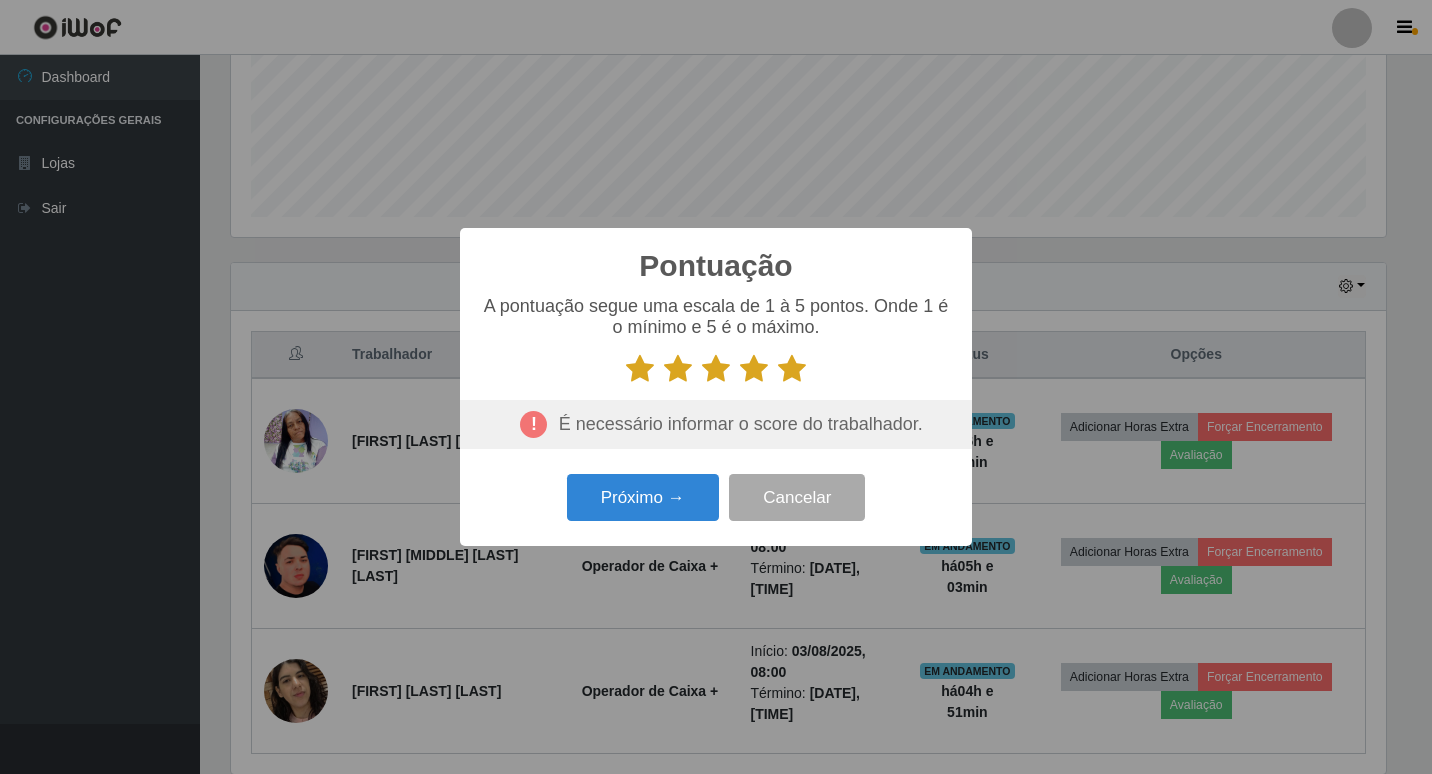 click at bounding box center (792, 369) 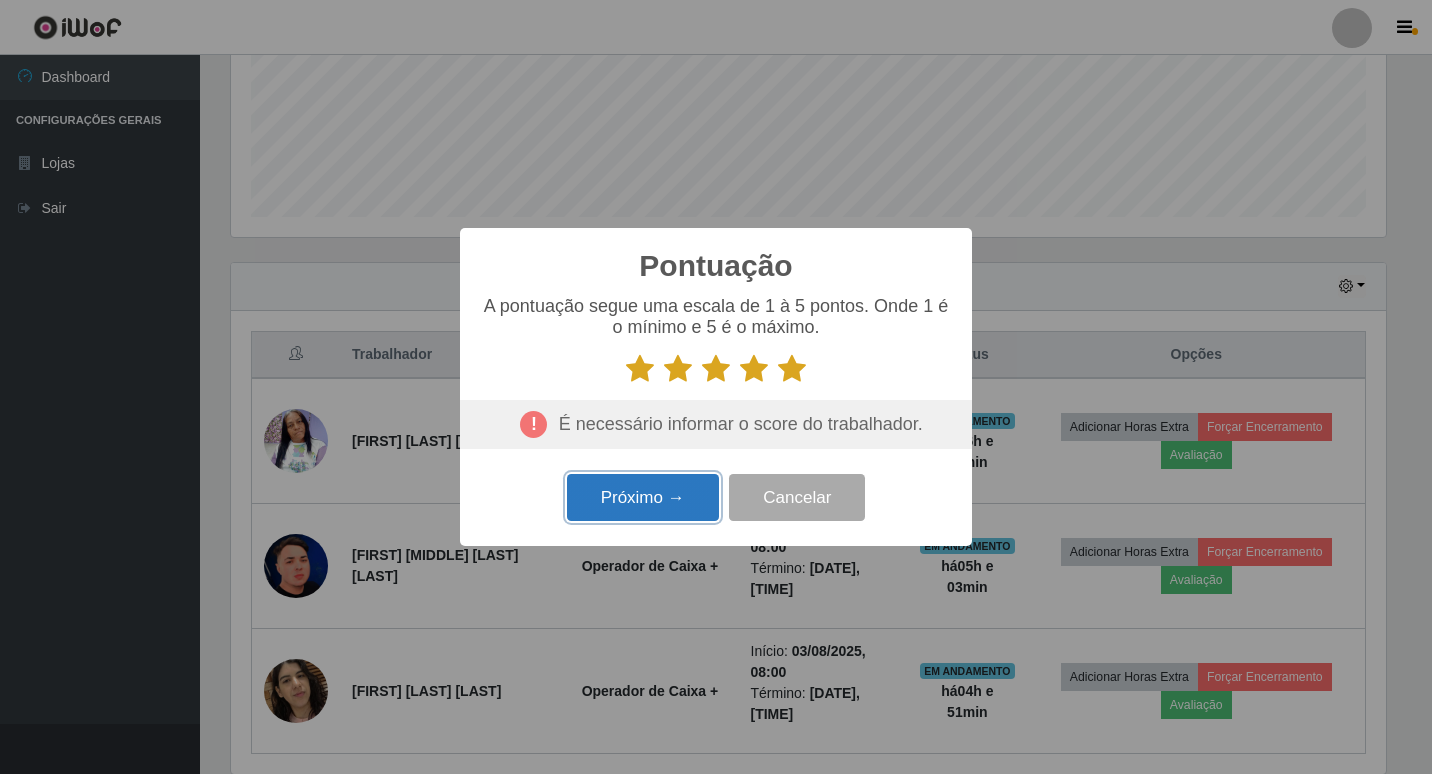 click on "Próximo →" at bounding box center [643, 497] 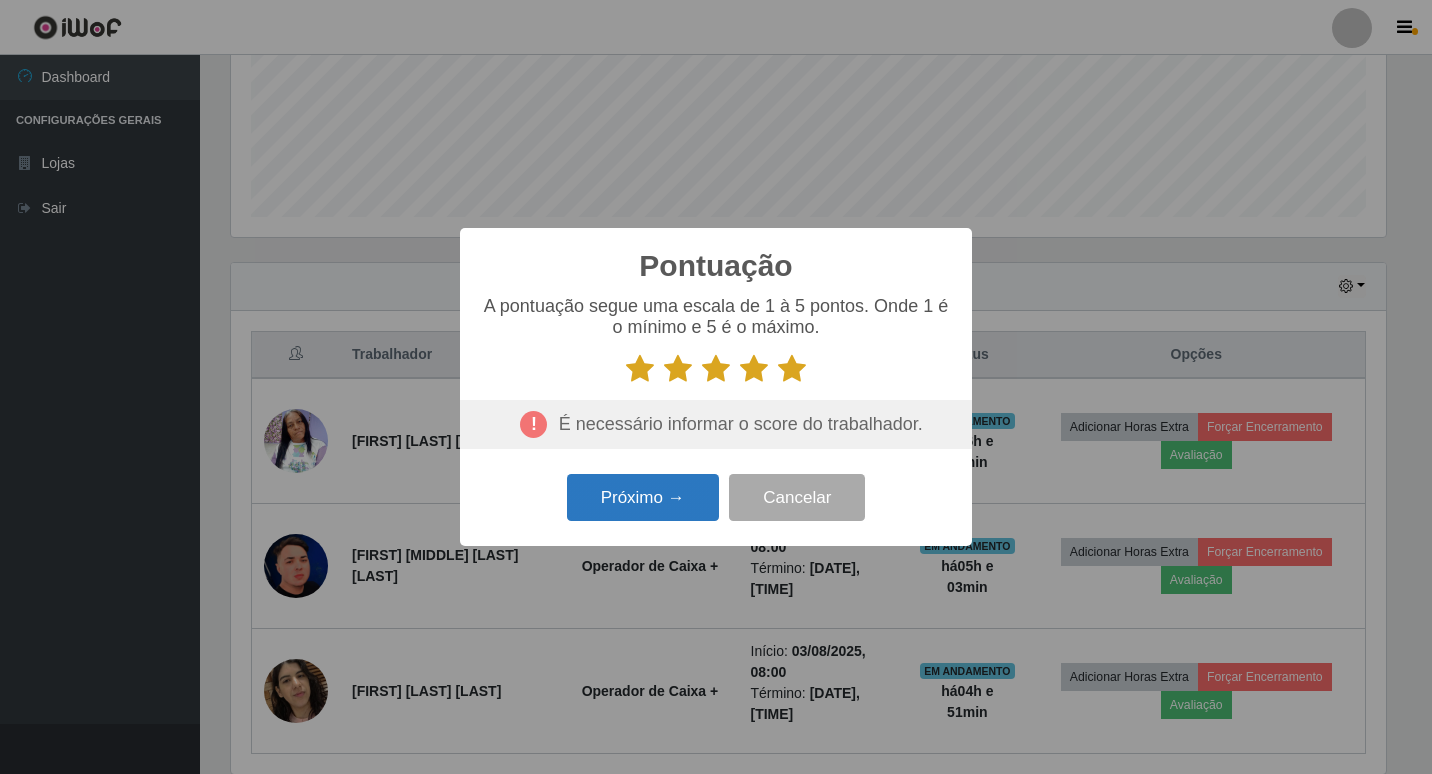 scroll, scrollTop: 999585, scrollLeft: 998845, axis: both 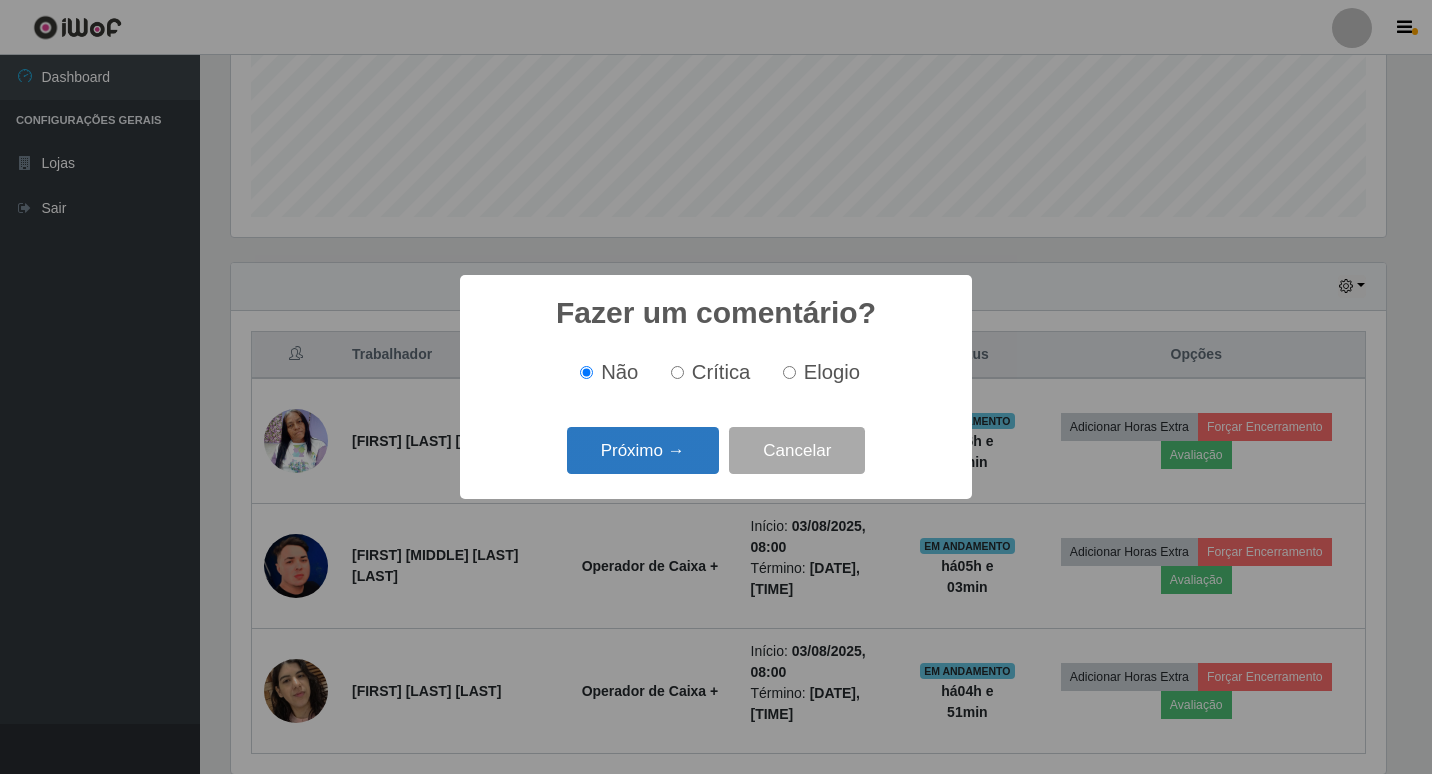 click on "Próximo →" at bounding box center (643, 450) 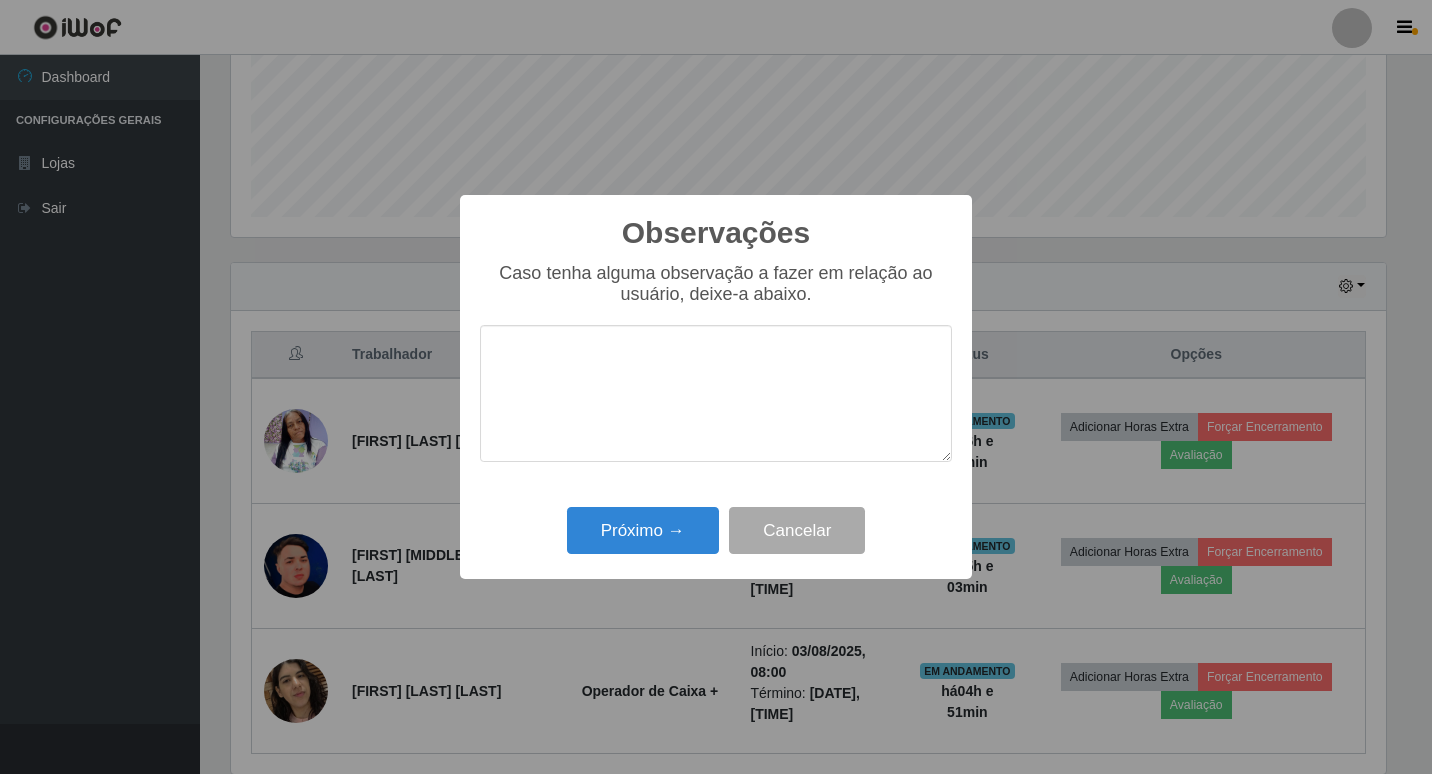 click on "Caso tenha alguma observação a fazer em relação ao usuário, deixe-a abaixo." at bounding box center [716, 372] 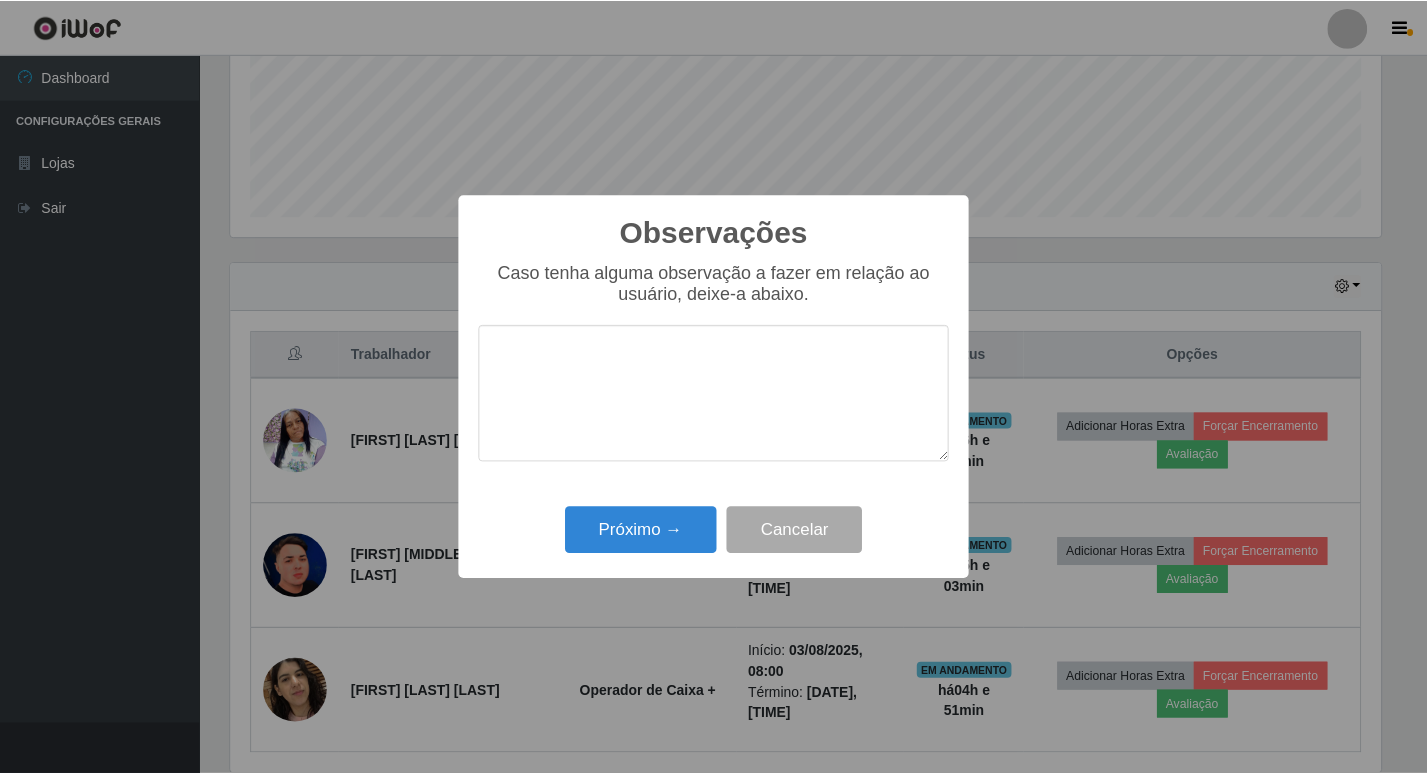 scroll, scrollTop: 999585, scrollLeft: 998845, axis: both 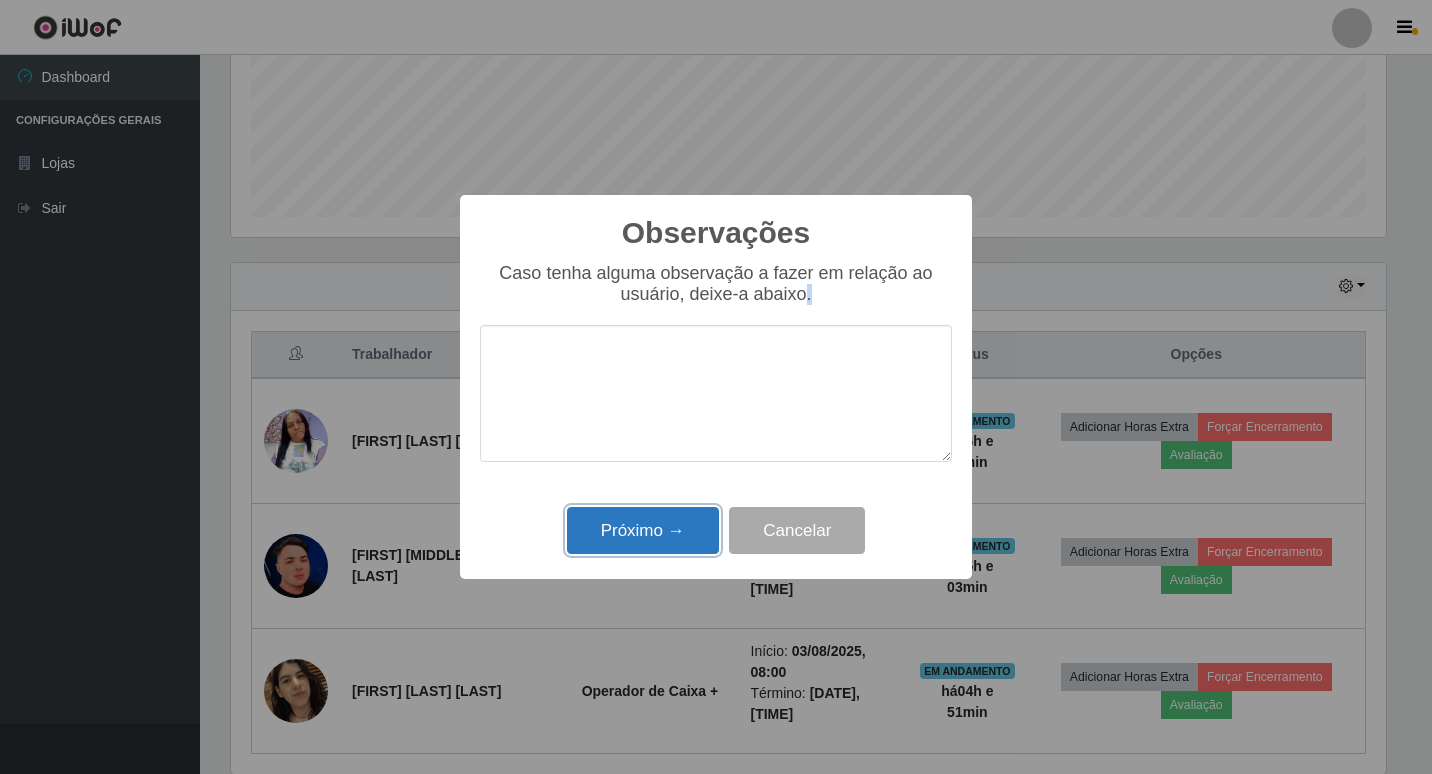 click on "Próximo →" at bounding box center [643, 530] 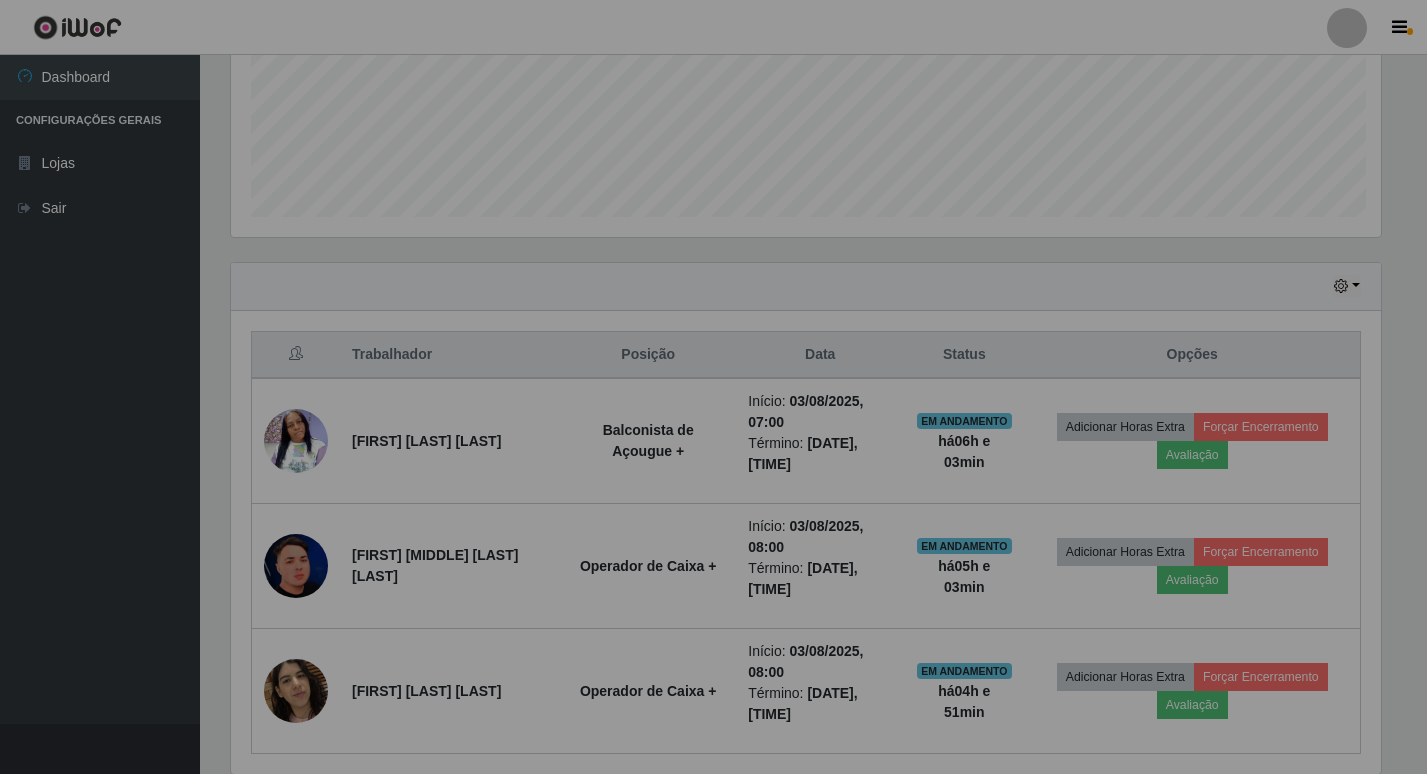 scroll, scrollTop: 999585, scrollLeft: 998835, axis: both 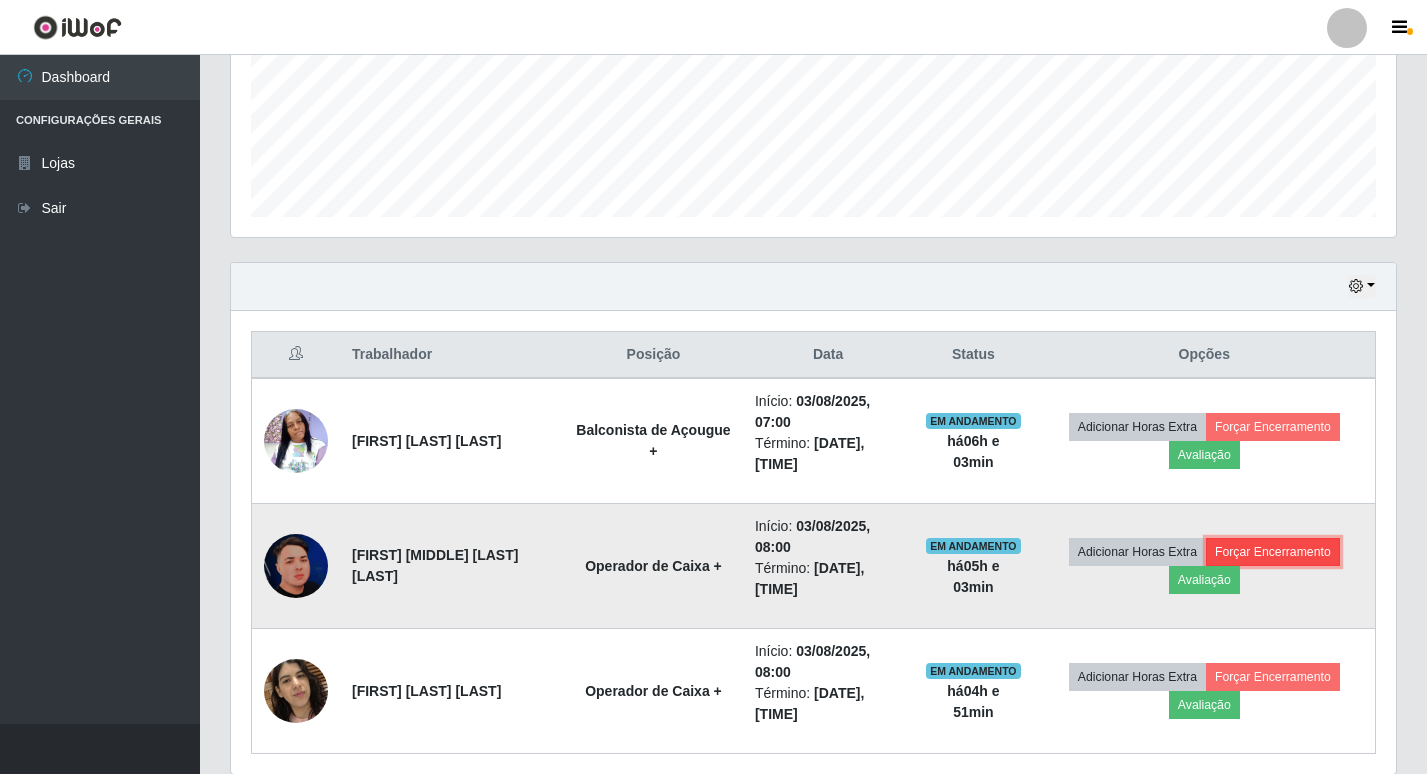 click on "Forçar Encerramento" at bounding box center (1273, 552) 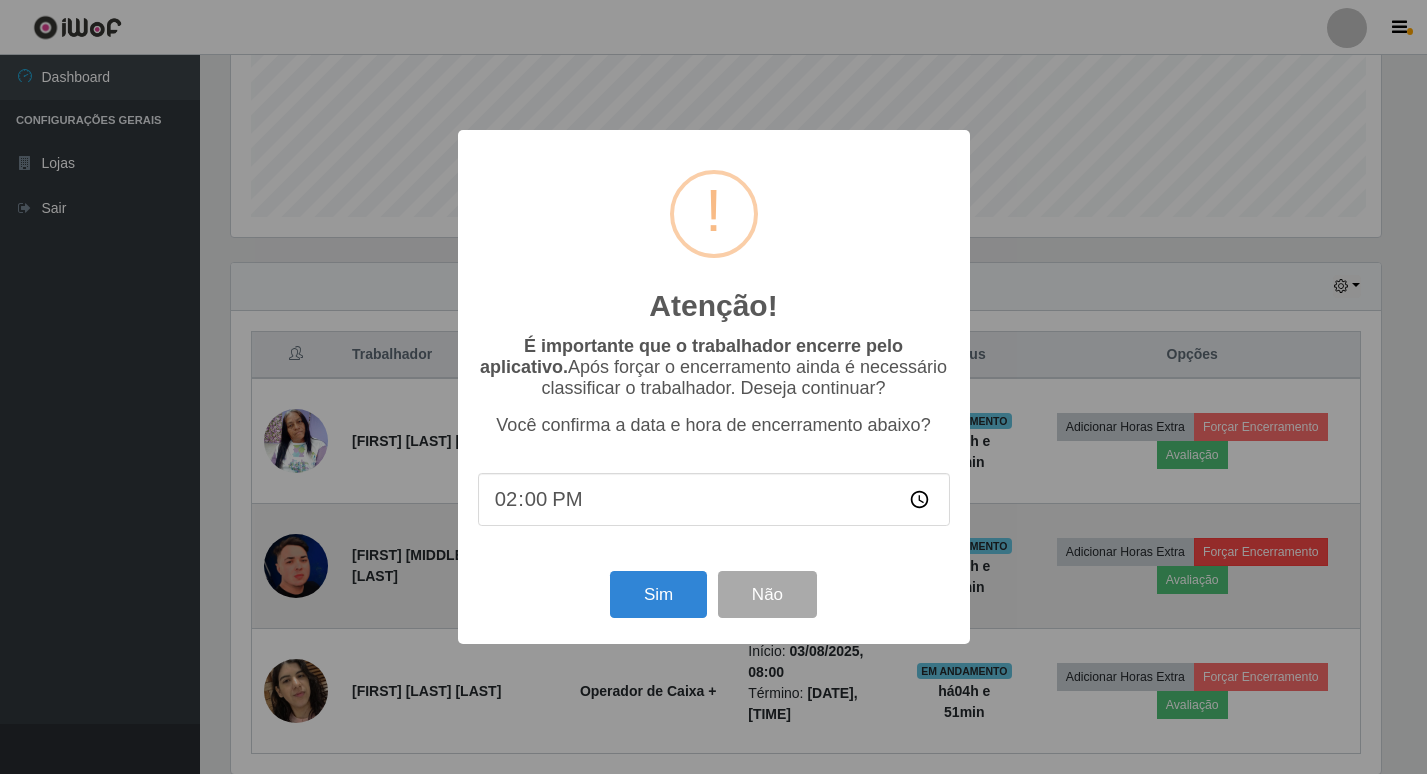 scroll, scrollTop: 999585, scrollLeft: 998845, axis: both 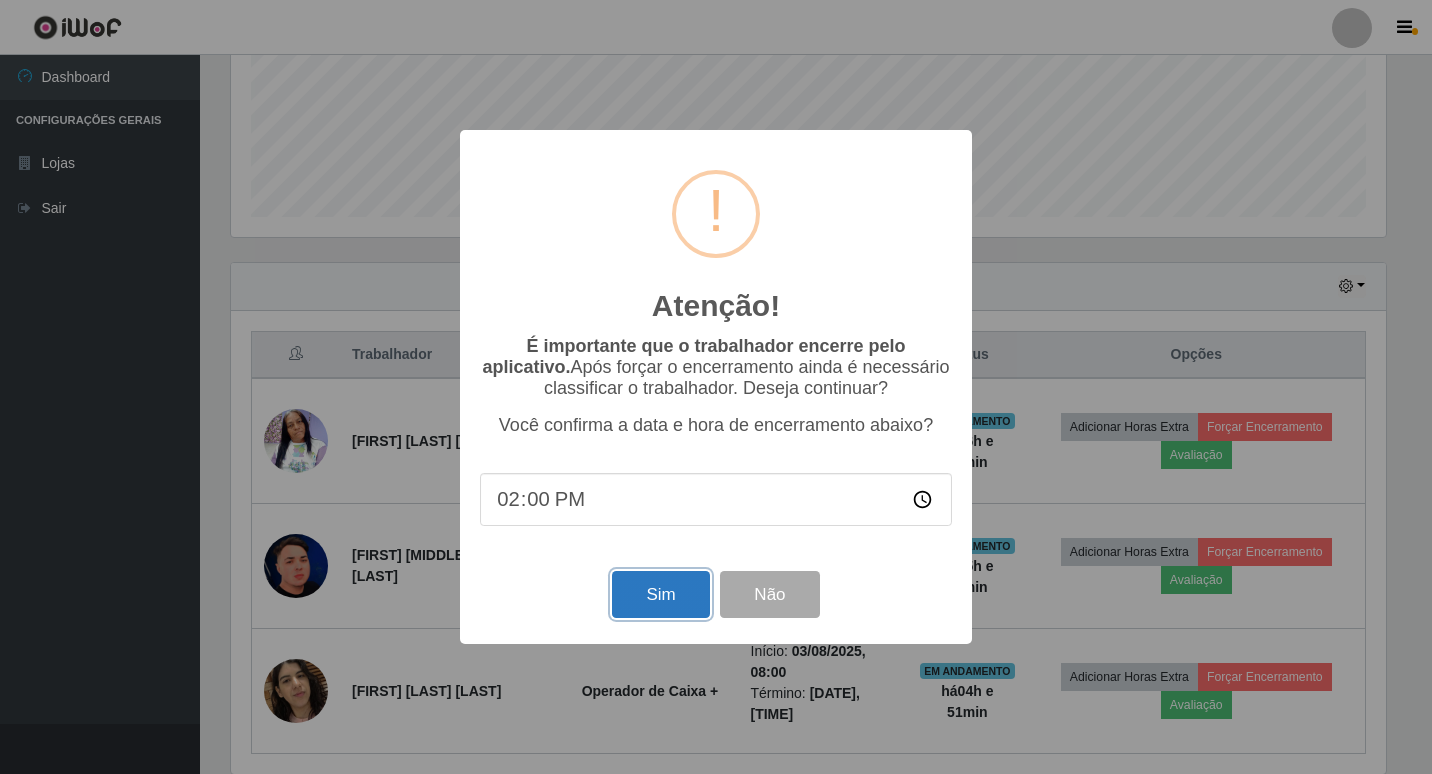 click on "Sim" at bounding box center [660, 594] 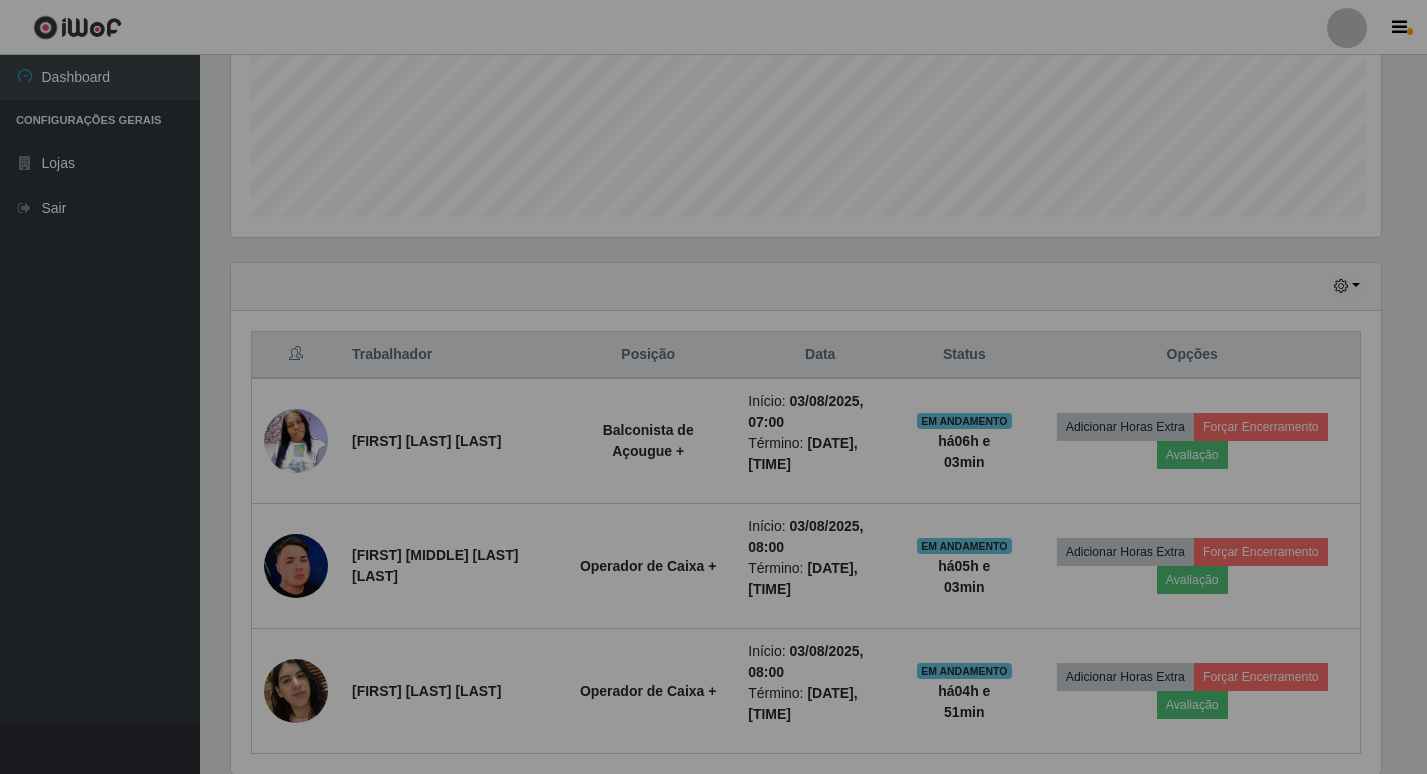 scroll, scrollTop: 999585, scrollLeft: 998835, axis: both 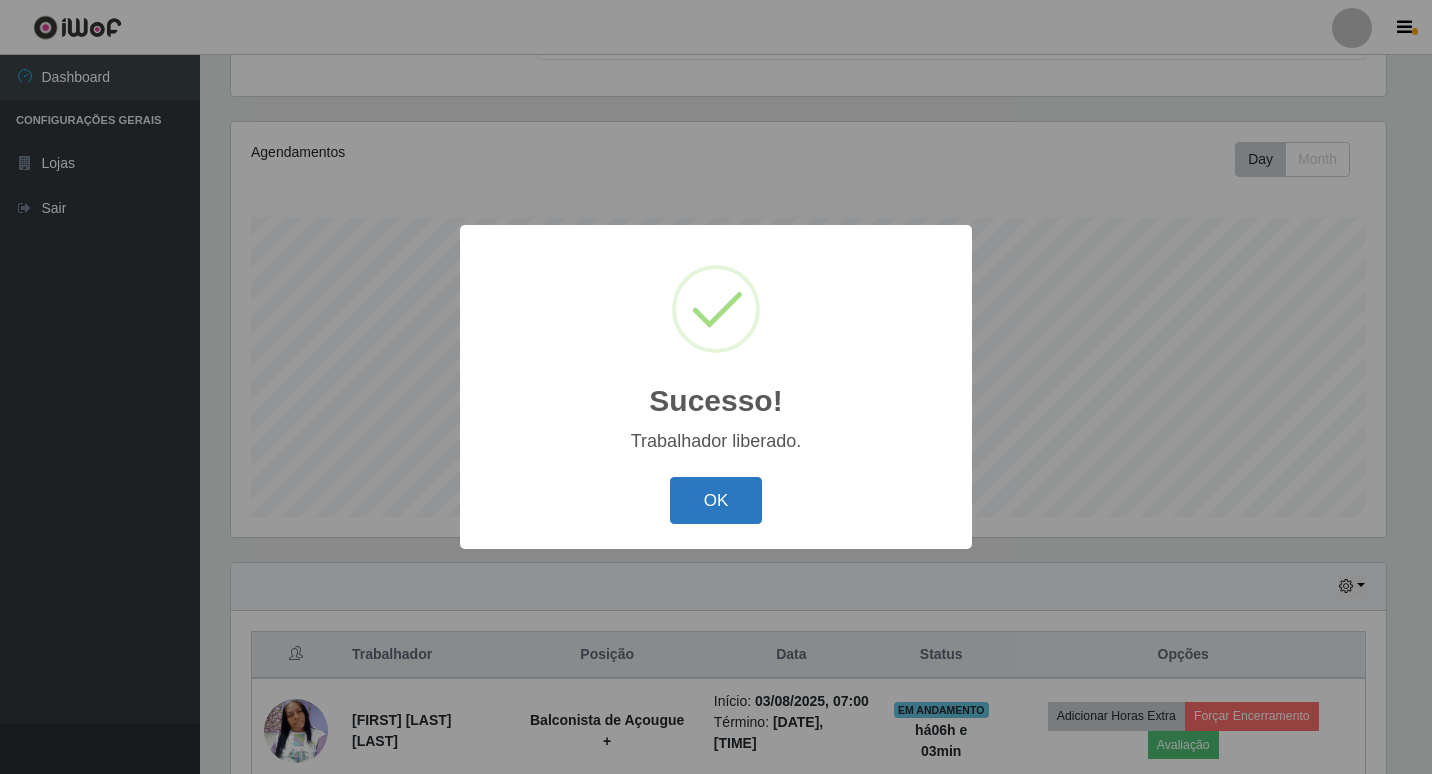 click on "OK" at bounding box center [716, 500] 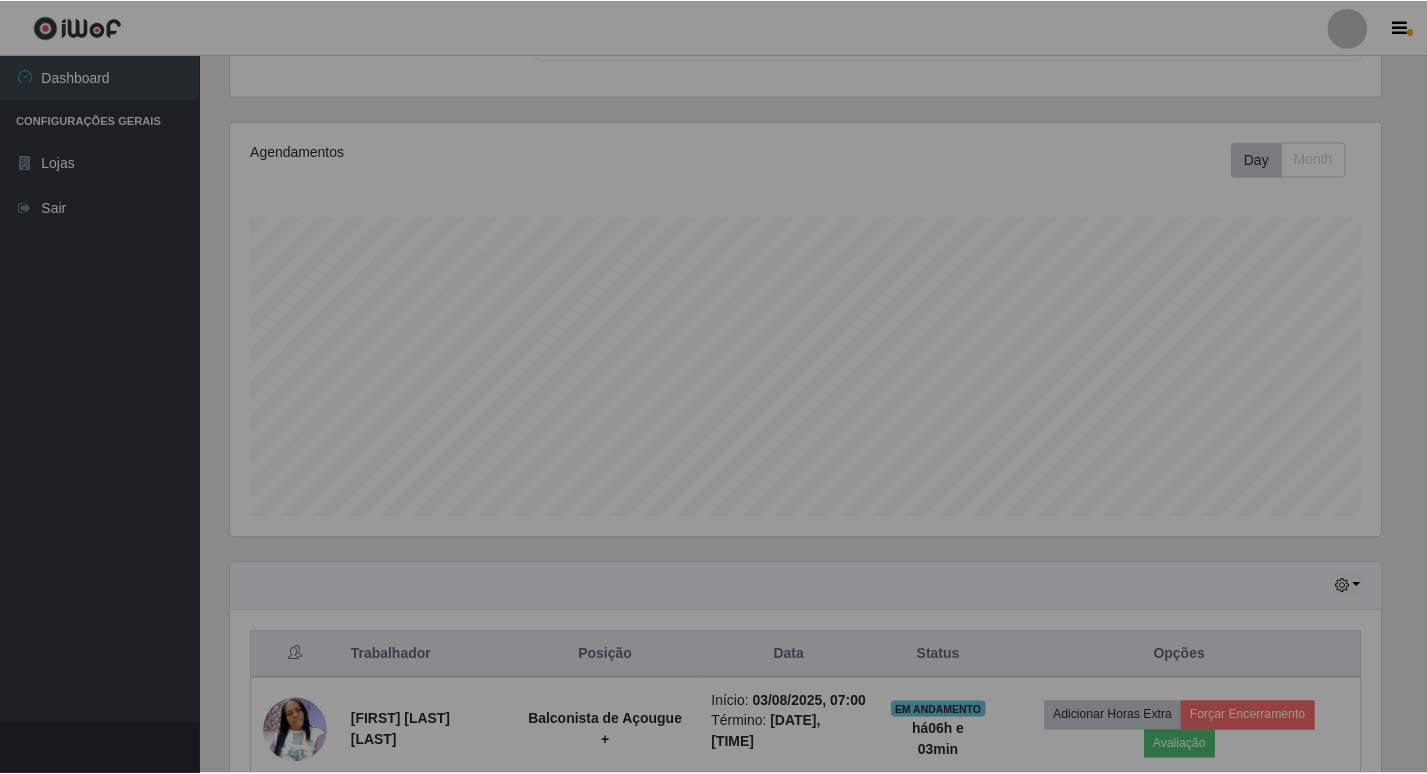 scroll, scrollTop: 999585, scrollLeft: 998835, axis: both 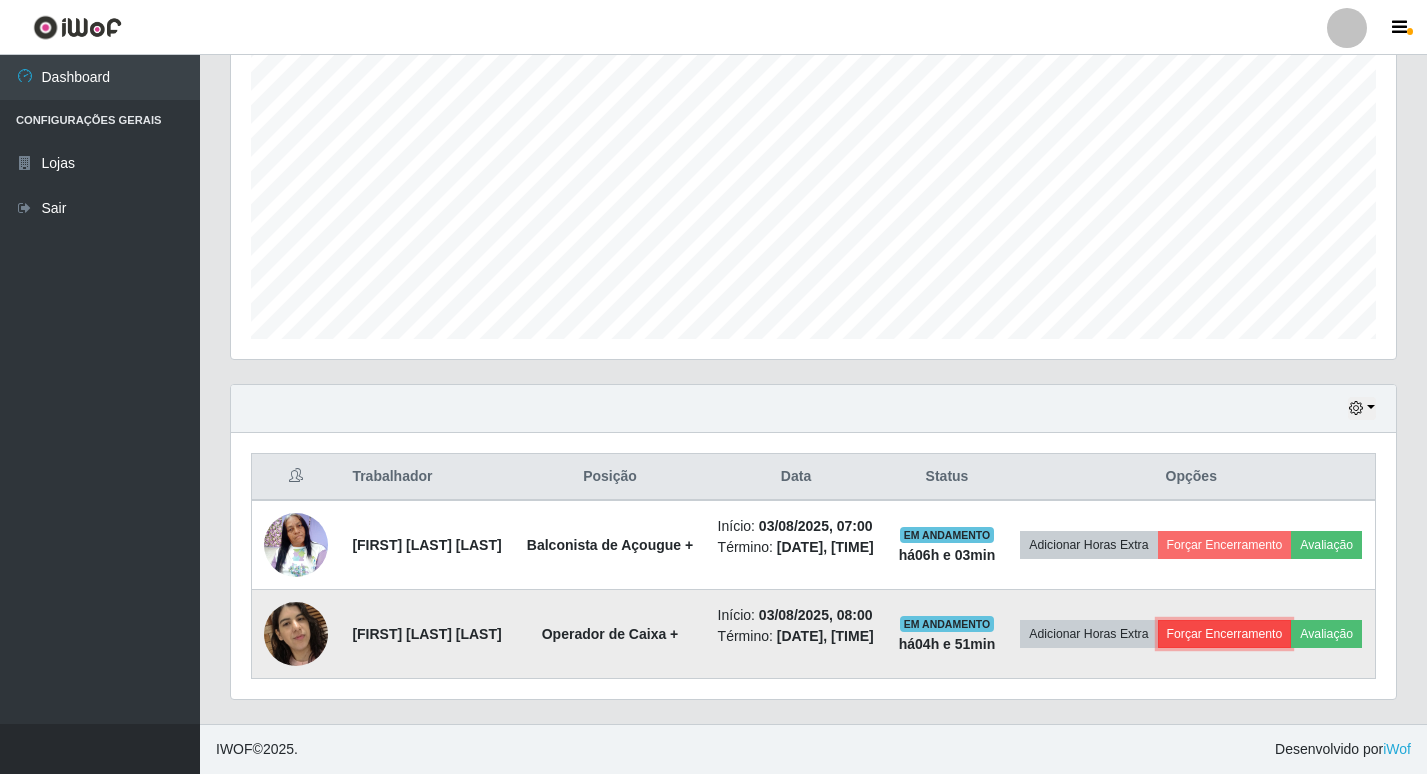 click on "Forçar Encerramento" at bounding box center [1225, 634] 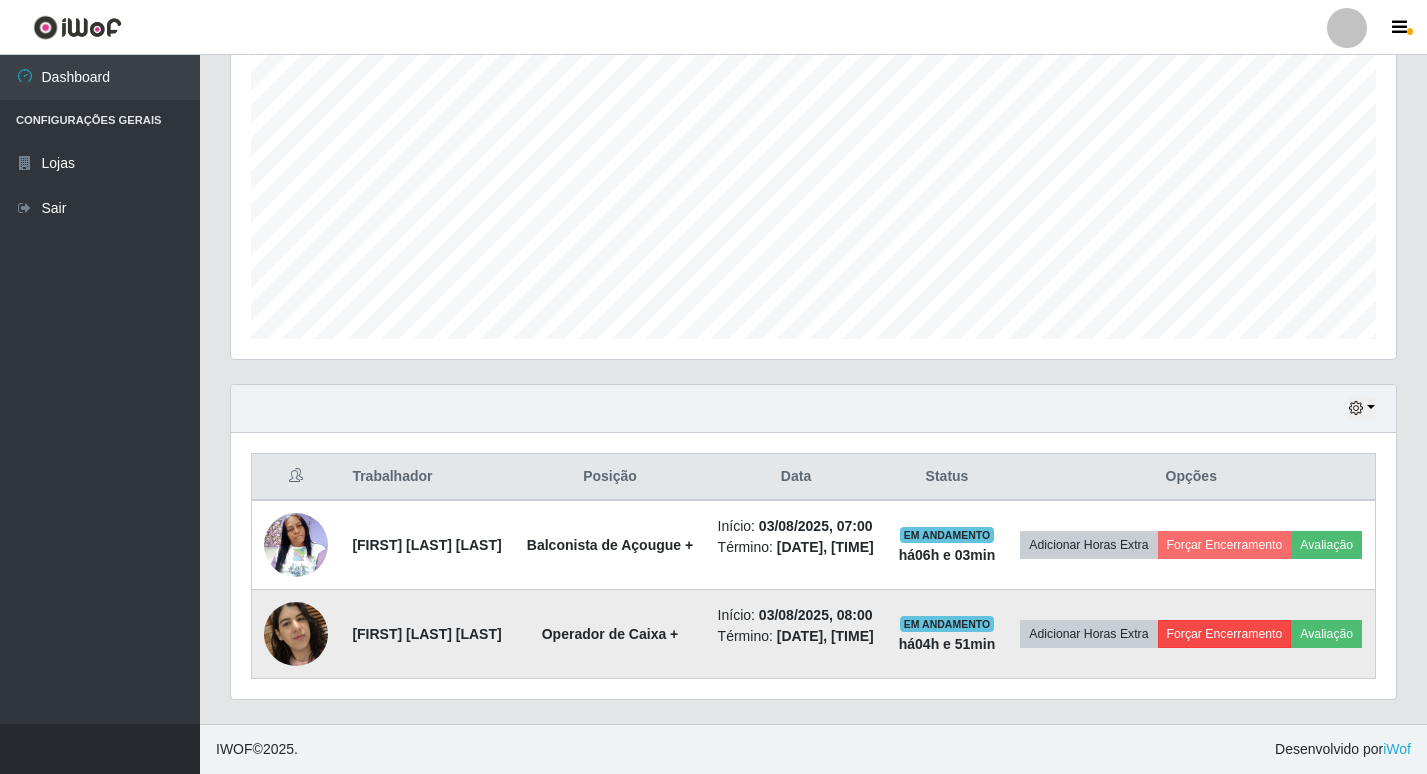 scroll, scrollTop: 999585, scrollLeft: 998845, axis: both 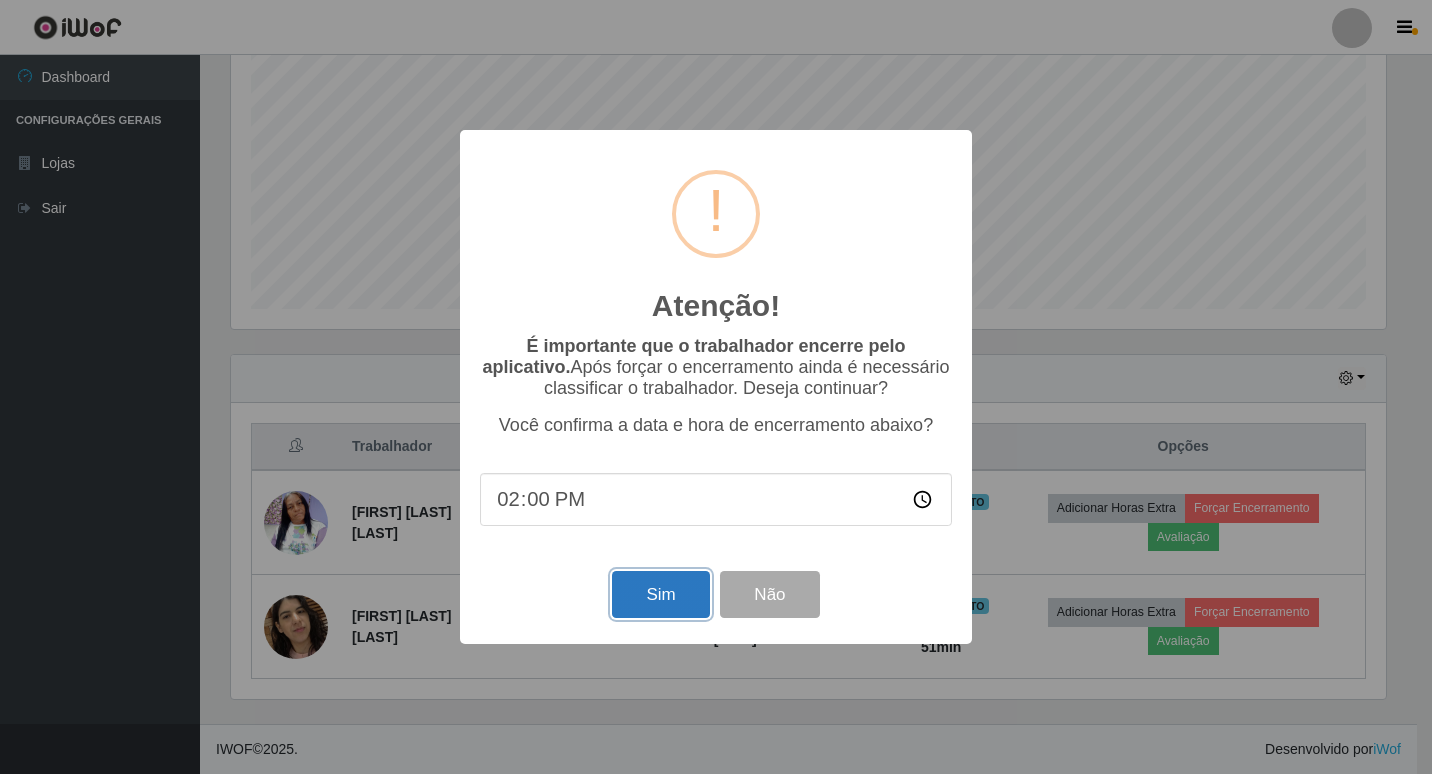 click on "Sim" at bounding box center [660, 594] 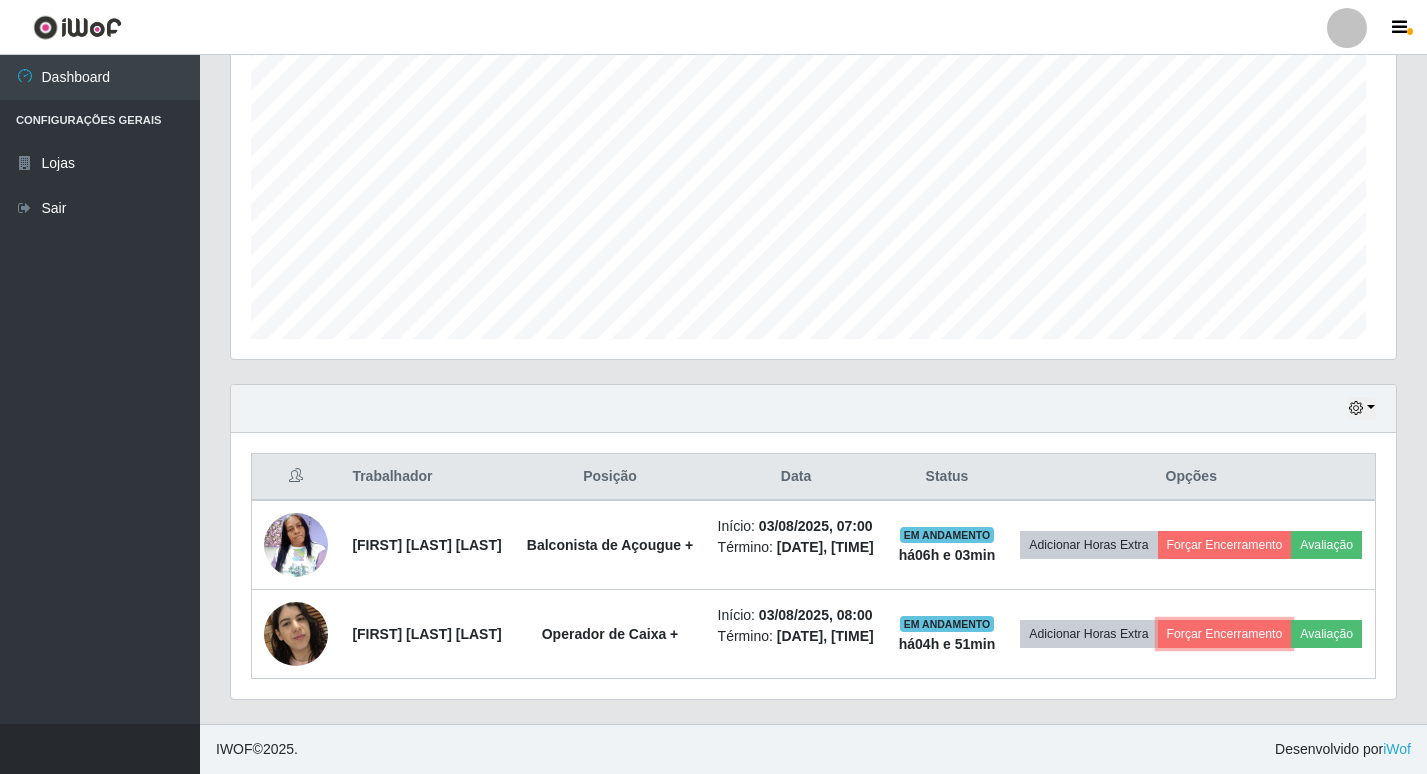 scroll, scrollTop: 999585, scrollLeft: 998835, axis: both 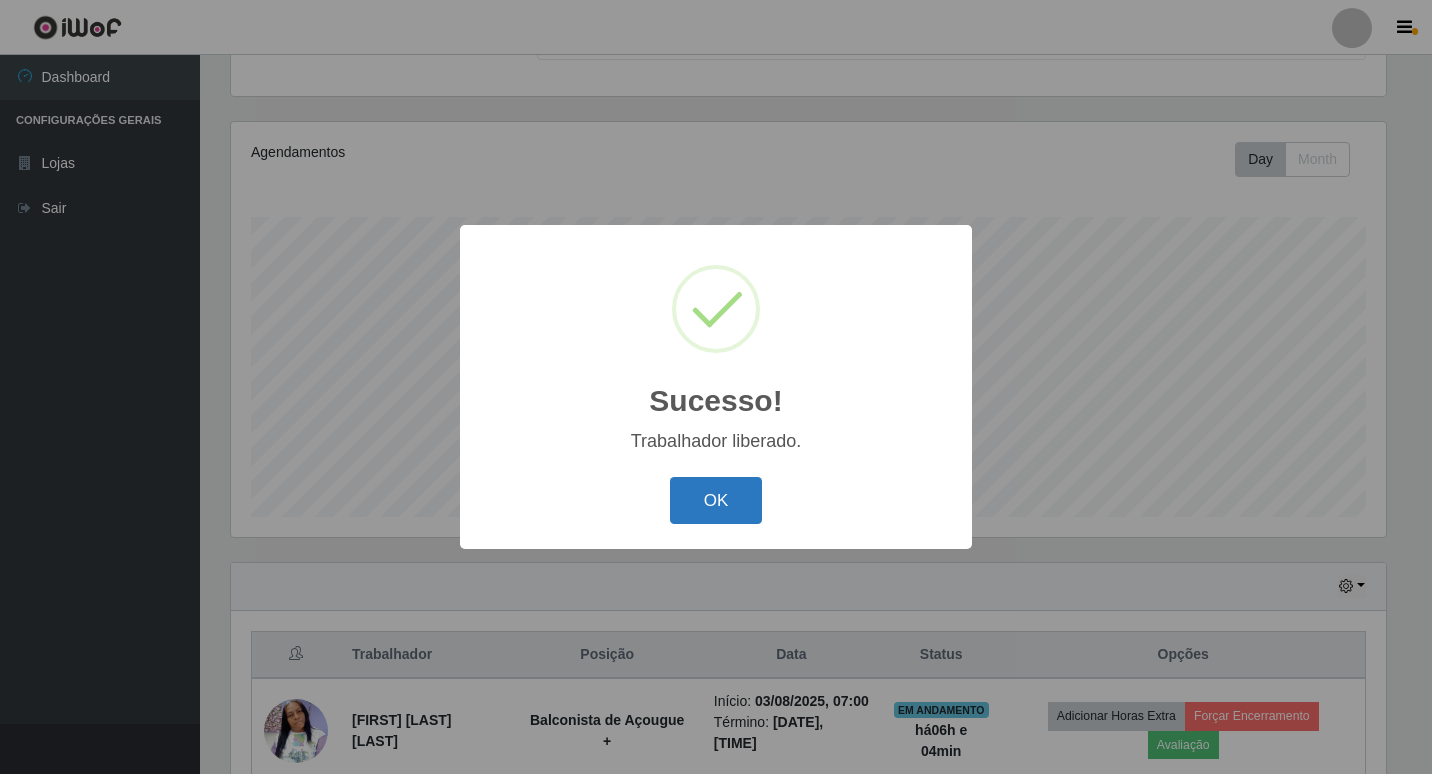 click on "OK" at bounding box center [716, 500] 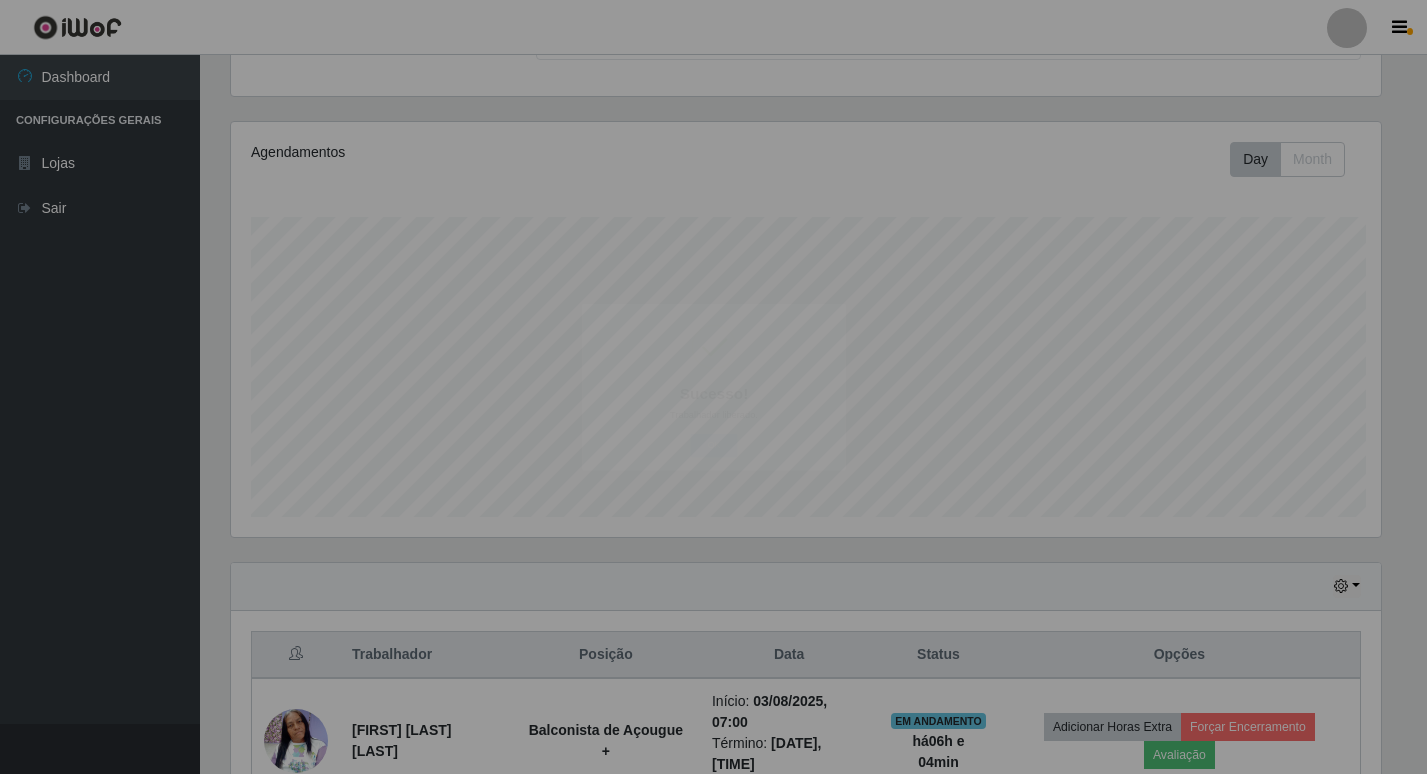 scroll, scrollTop: 999585, scrollLeft: 998835, axis: both 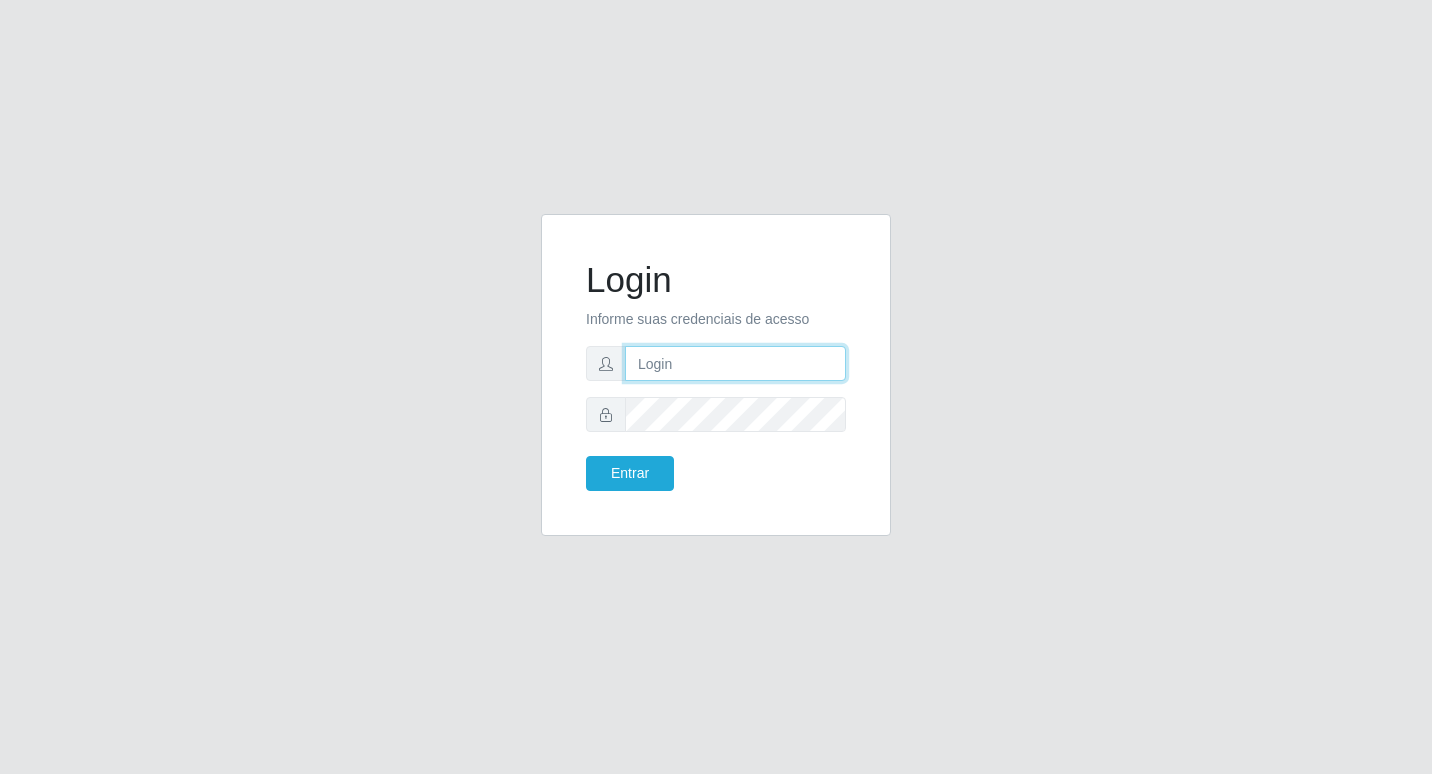 click at bounding box center (735, 363) 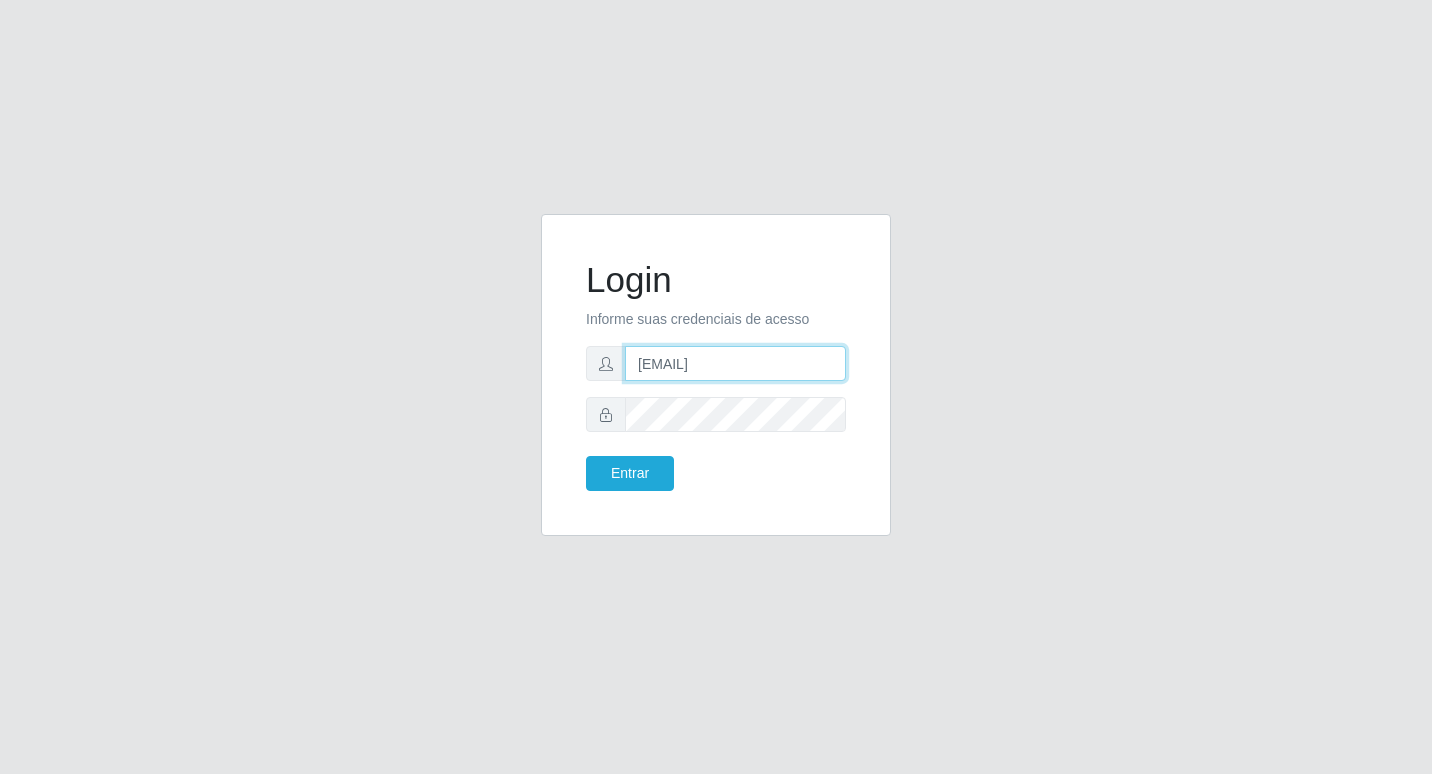 type on "[EMAIL]" 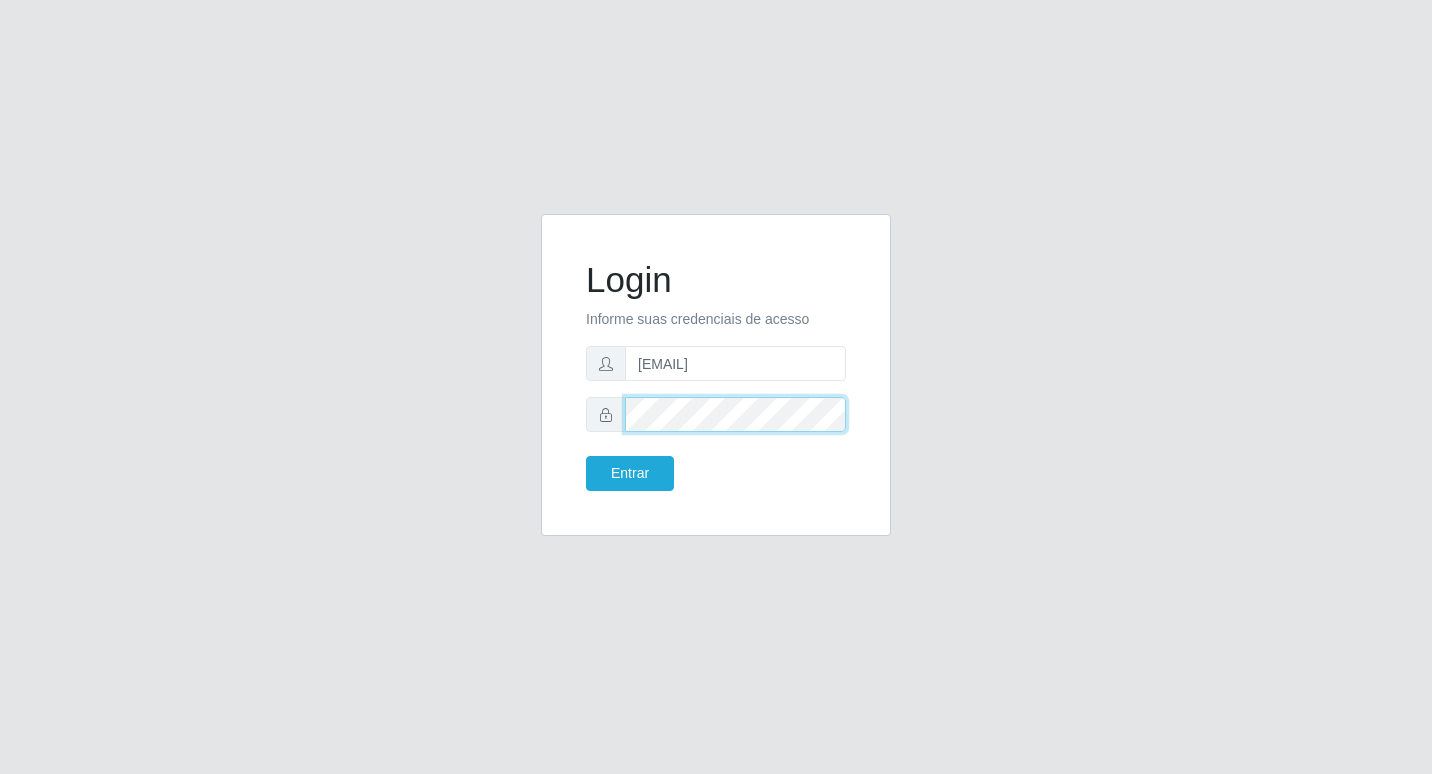 click on "Entrar" at bounding box center (630, 473) 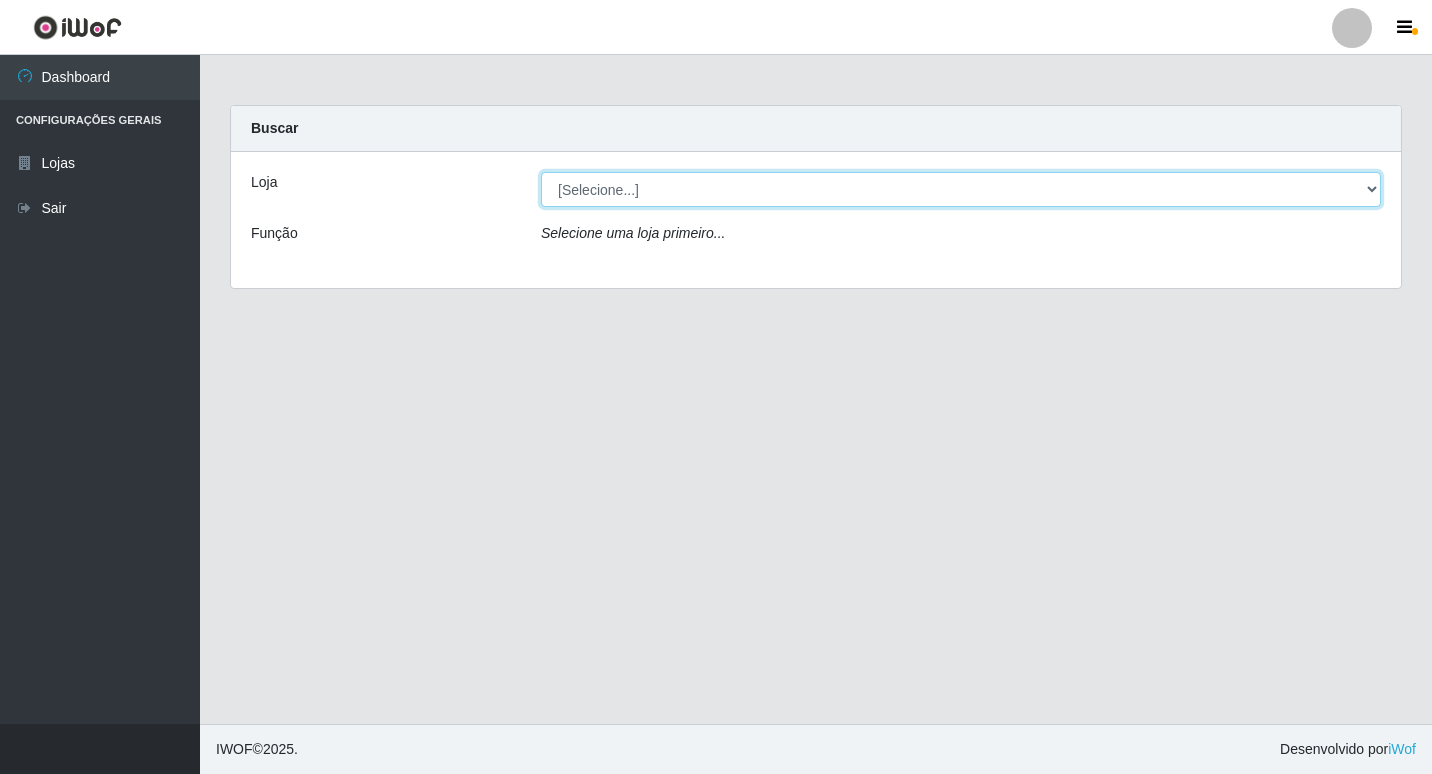 click on "[Selecione...] Bemais Supermercados - B6 Colibris" at bounding box center (961, 189) 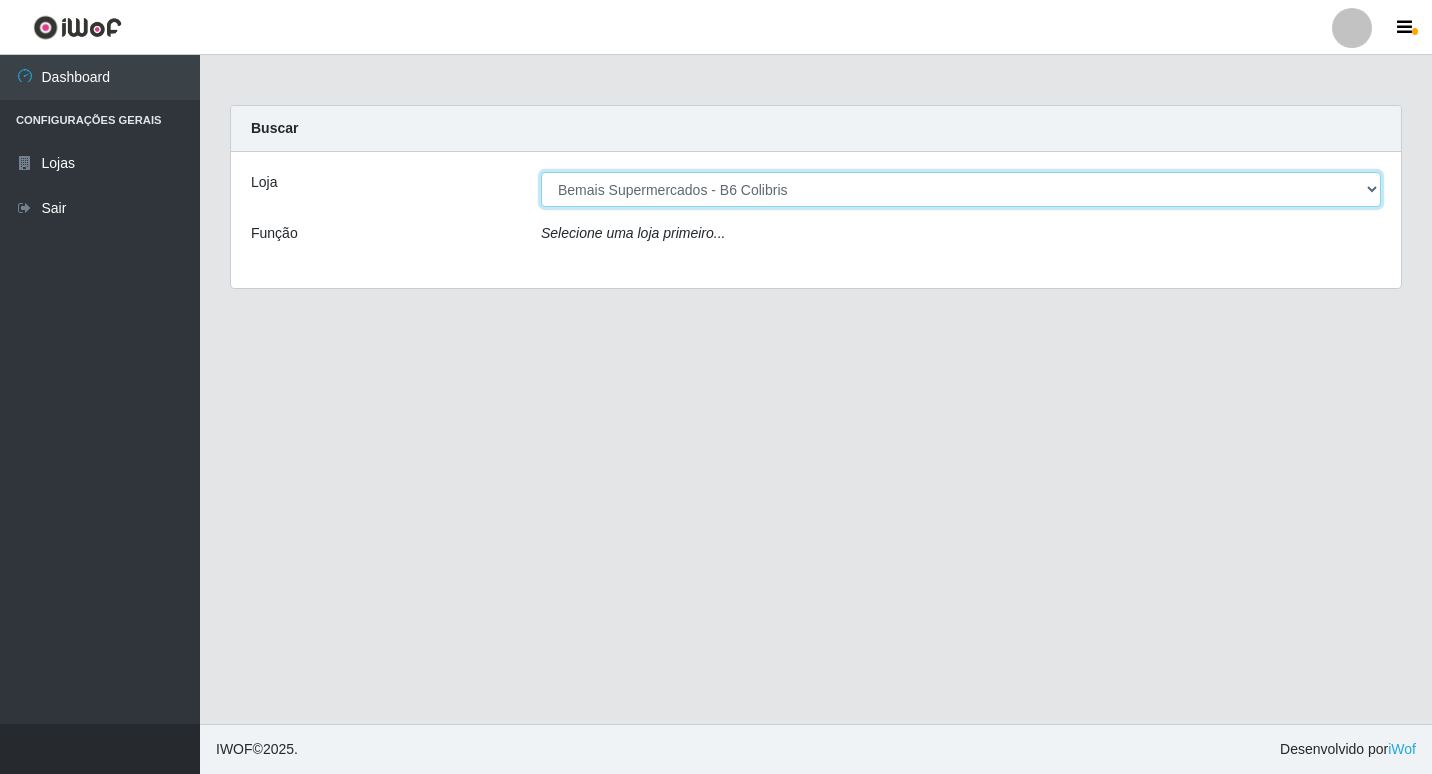 click on "[Selecione...] Bemais Supermercados - B6 Colibris" at bounding box center (961, 189) 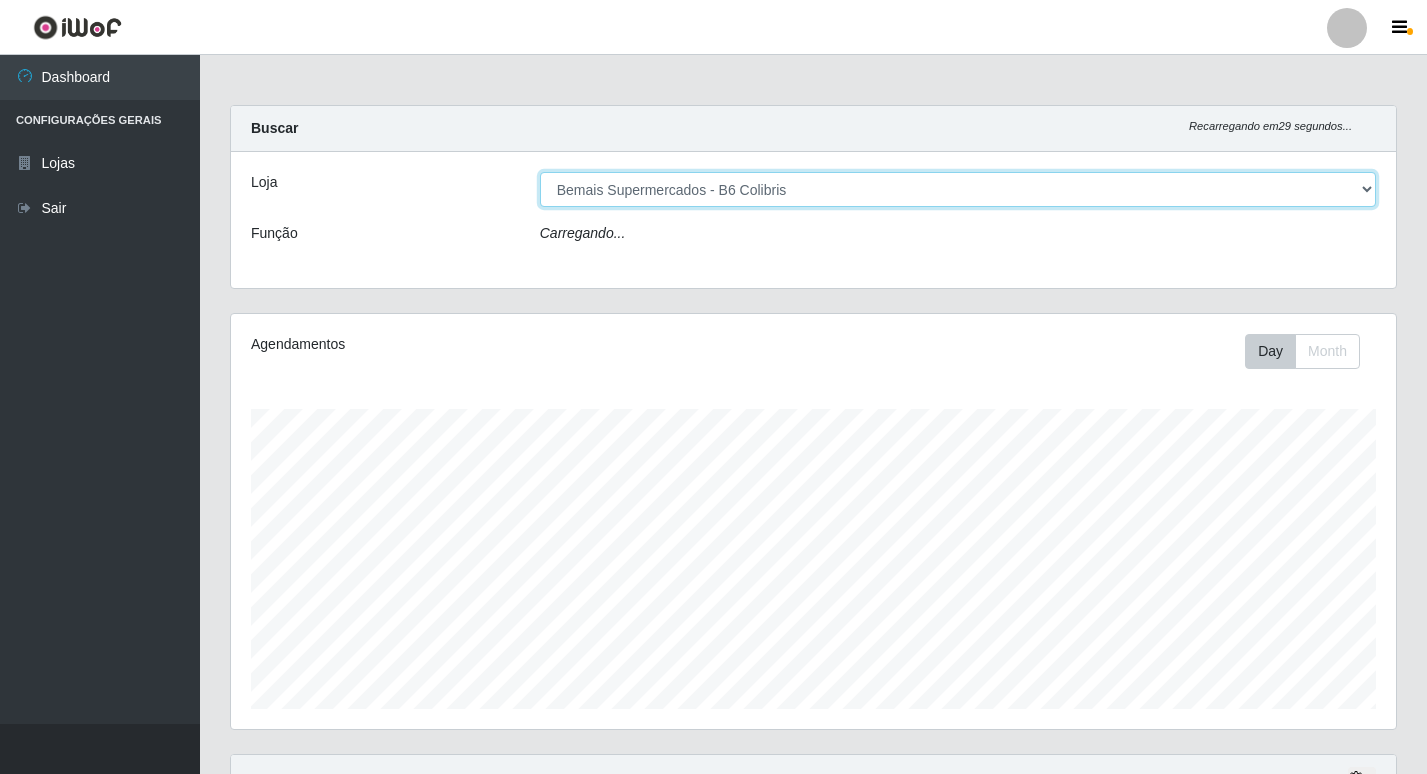scroll, scrollTop: 999585, scrollLeft: 998835, axis: both 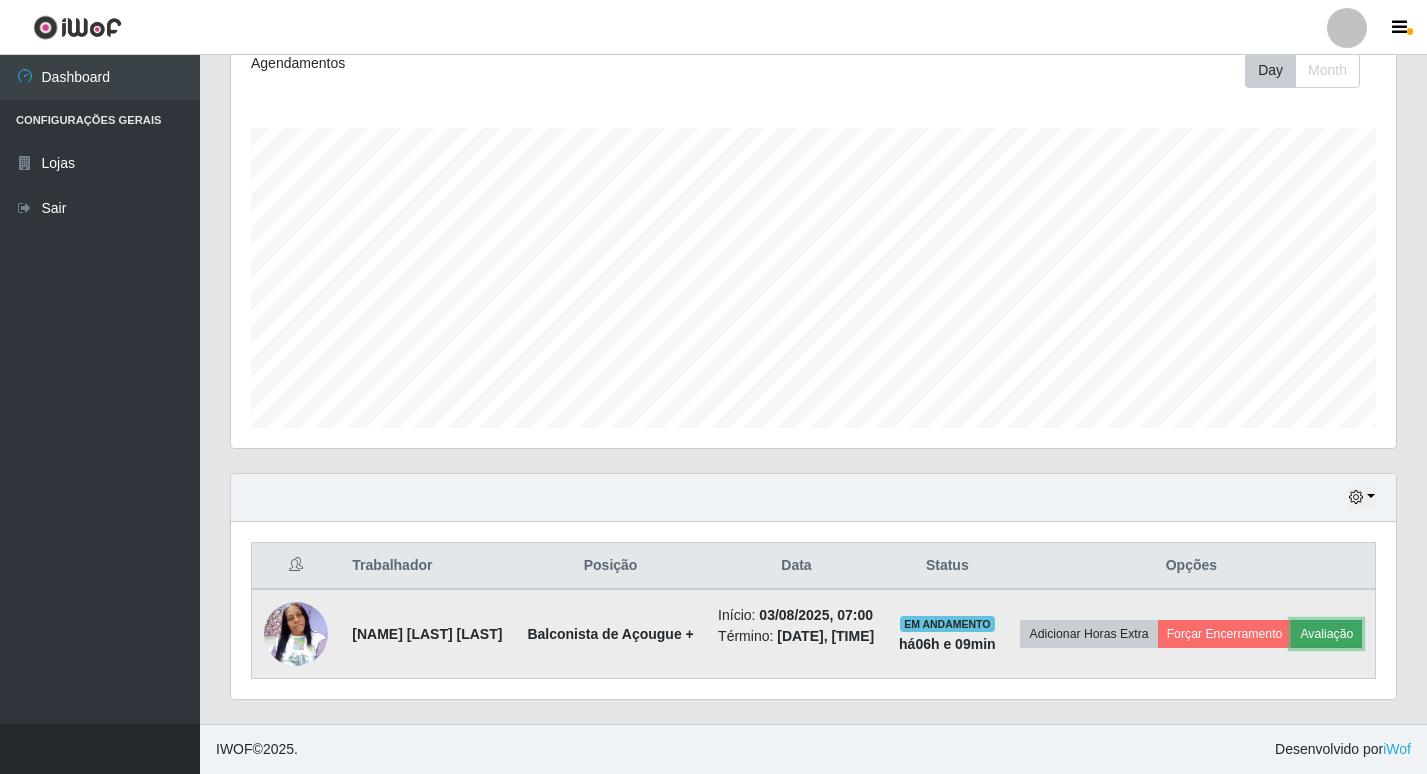 click on "Avaliação" at bounding box center [1326, 634] 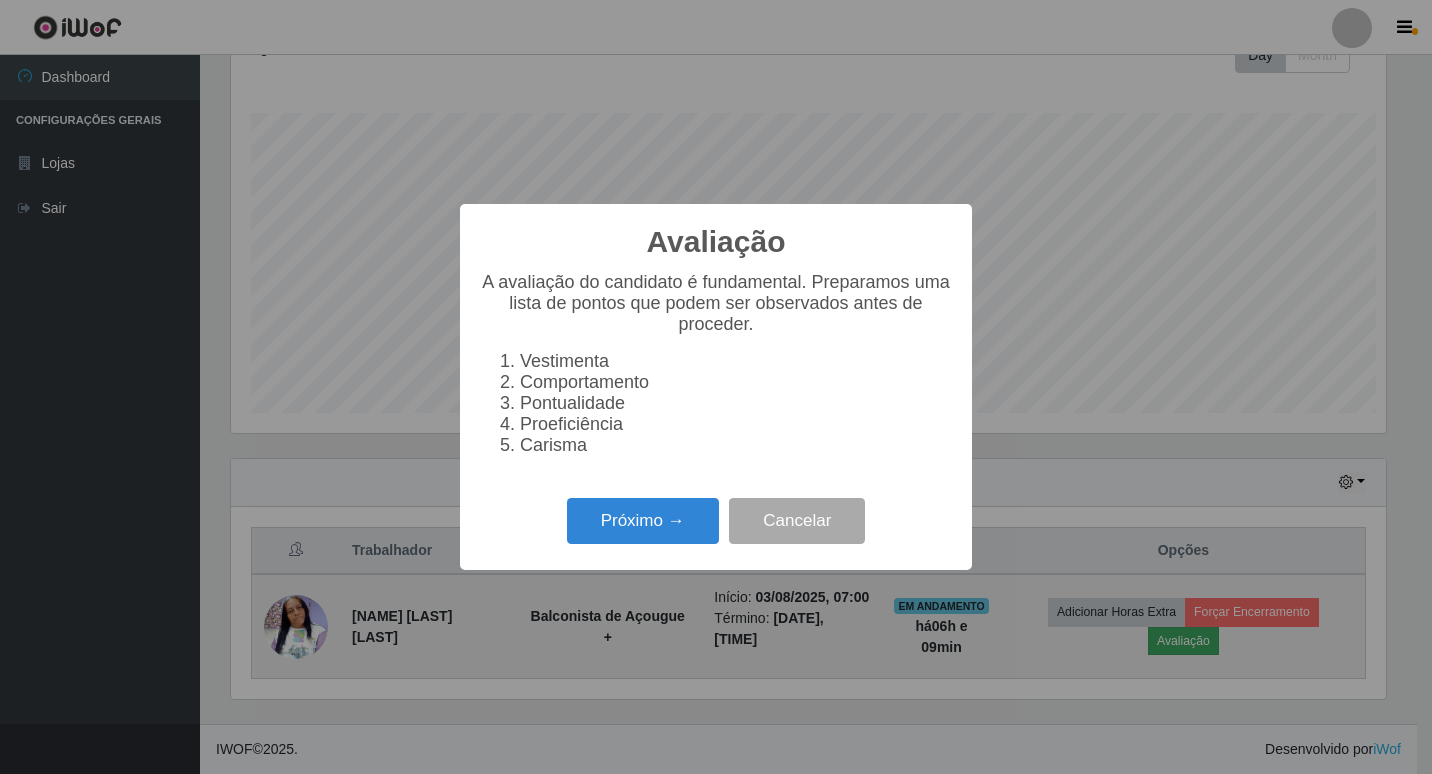 scroll, scrollTop: 999585, scrollLeft: 998845, axis: both 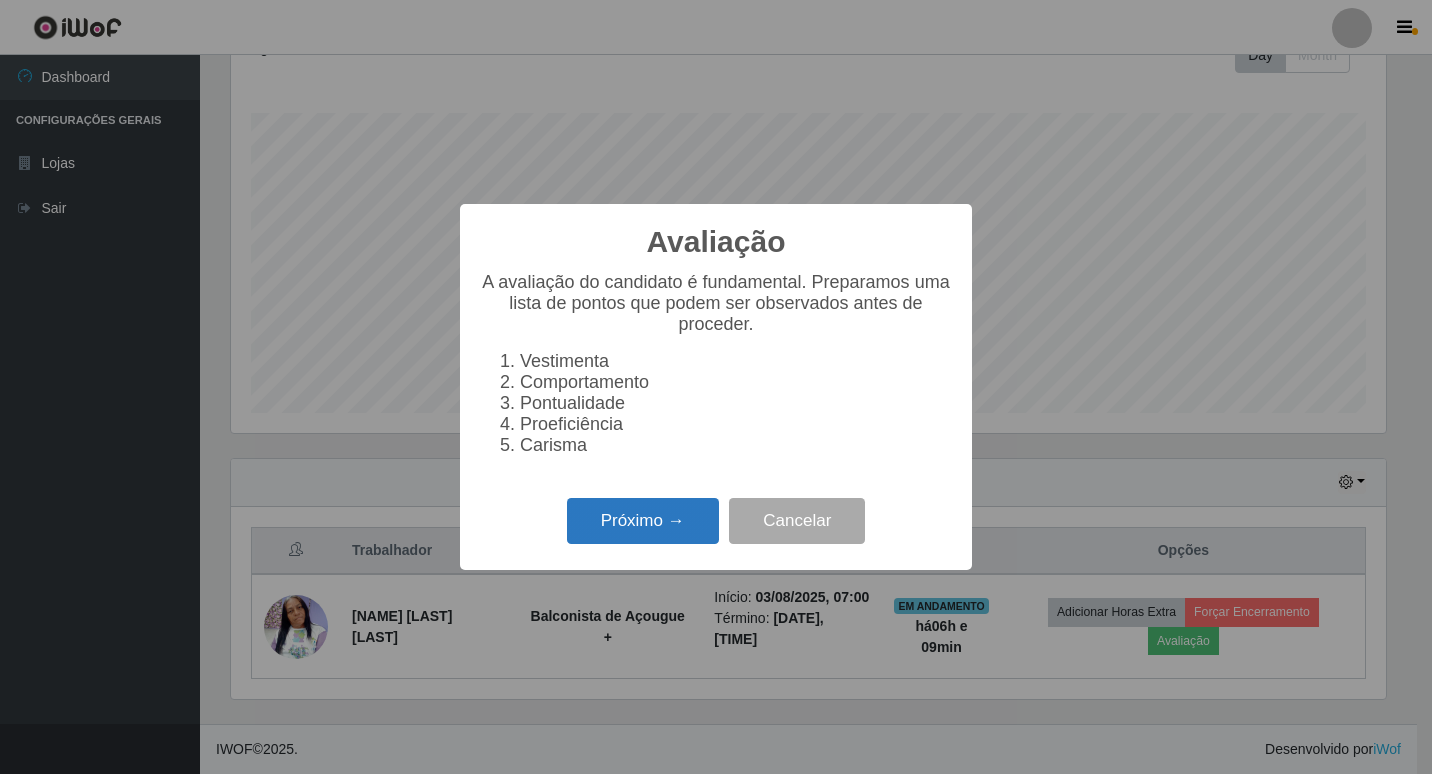 click on "Próximo →" at bounding box center [643, 521] 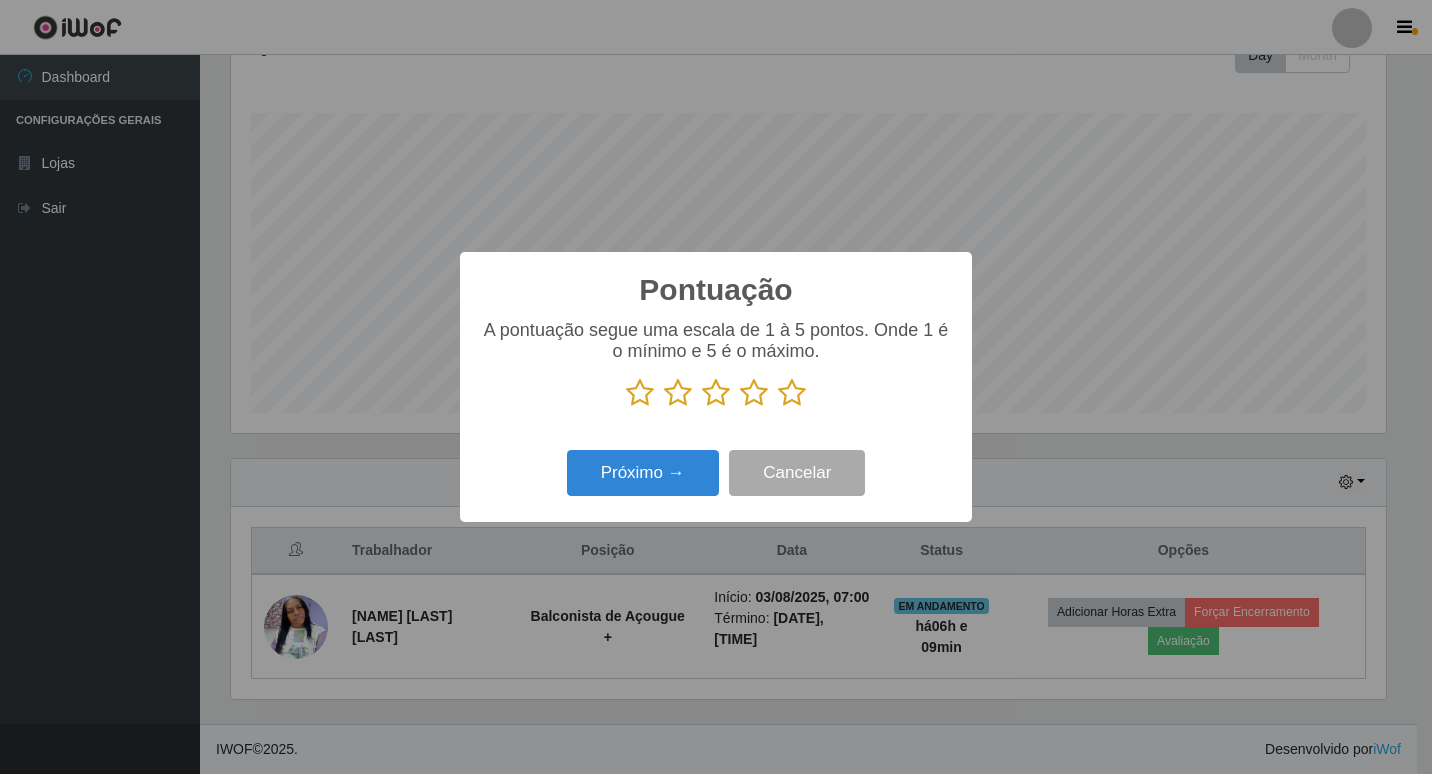 scroll, scrollTop: 999585, scrollLeft: 998845, axis: both 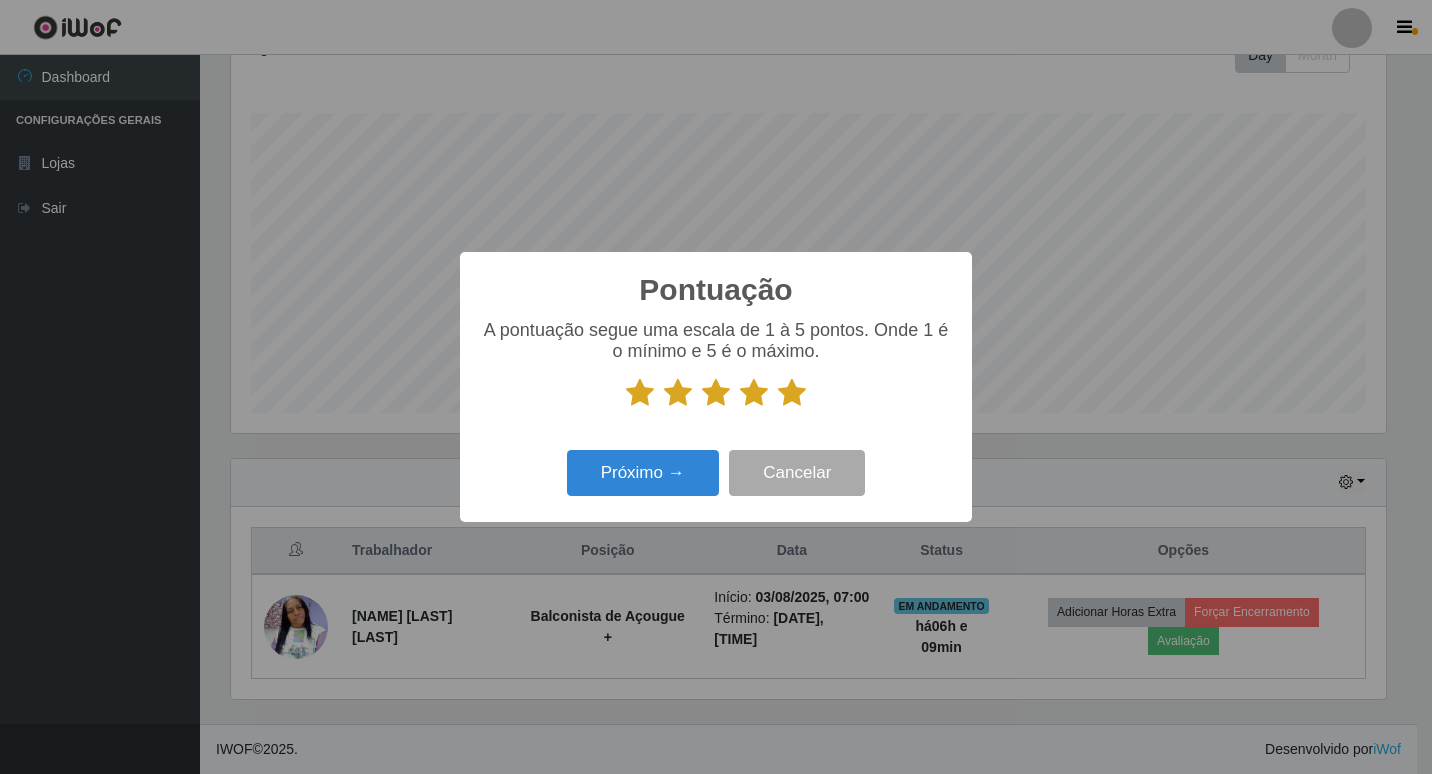 click at bounding box center (792, 393) 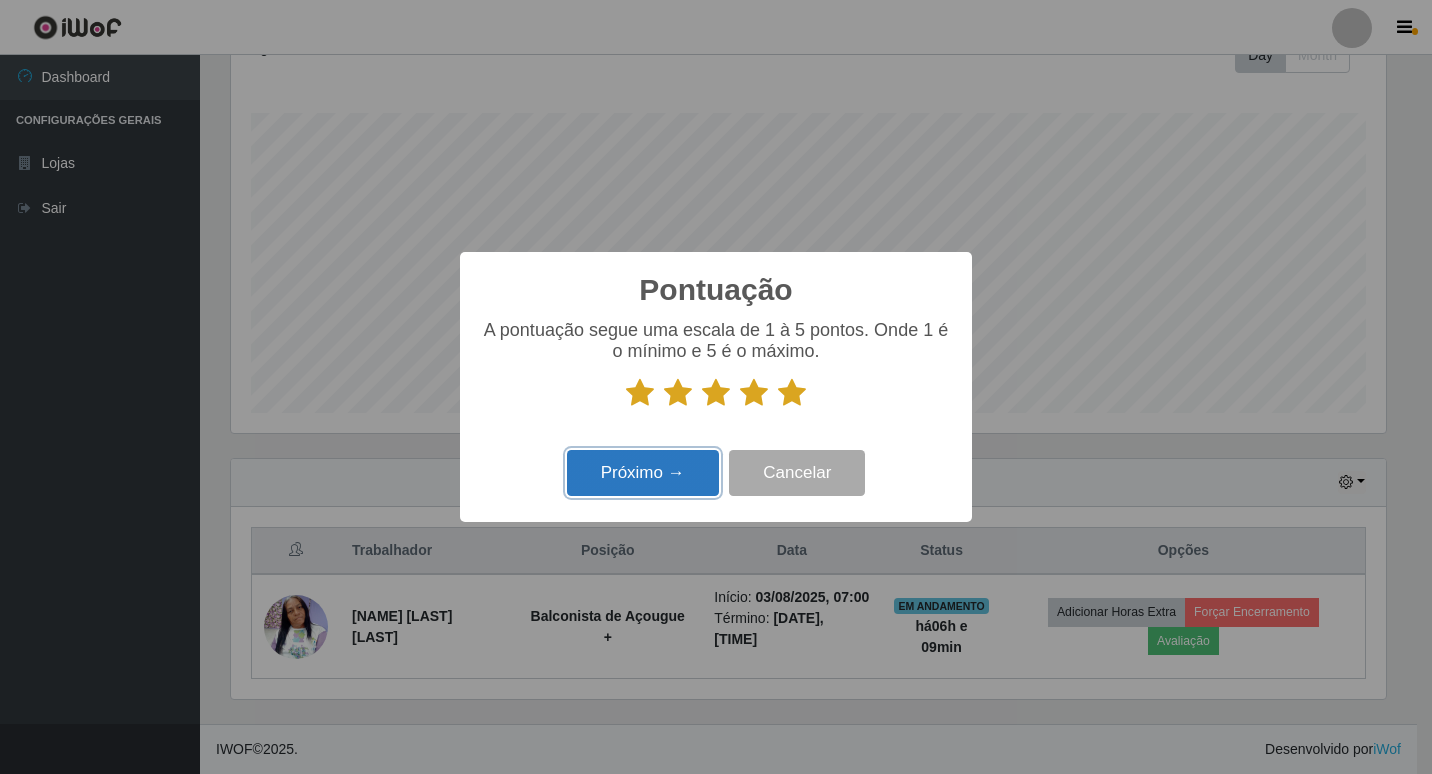 click on "Próximo →" at bounding box center [643, 473] 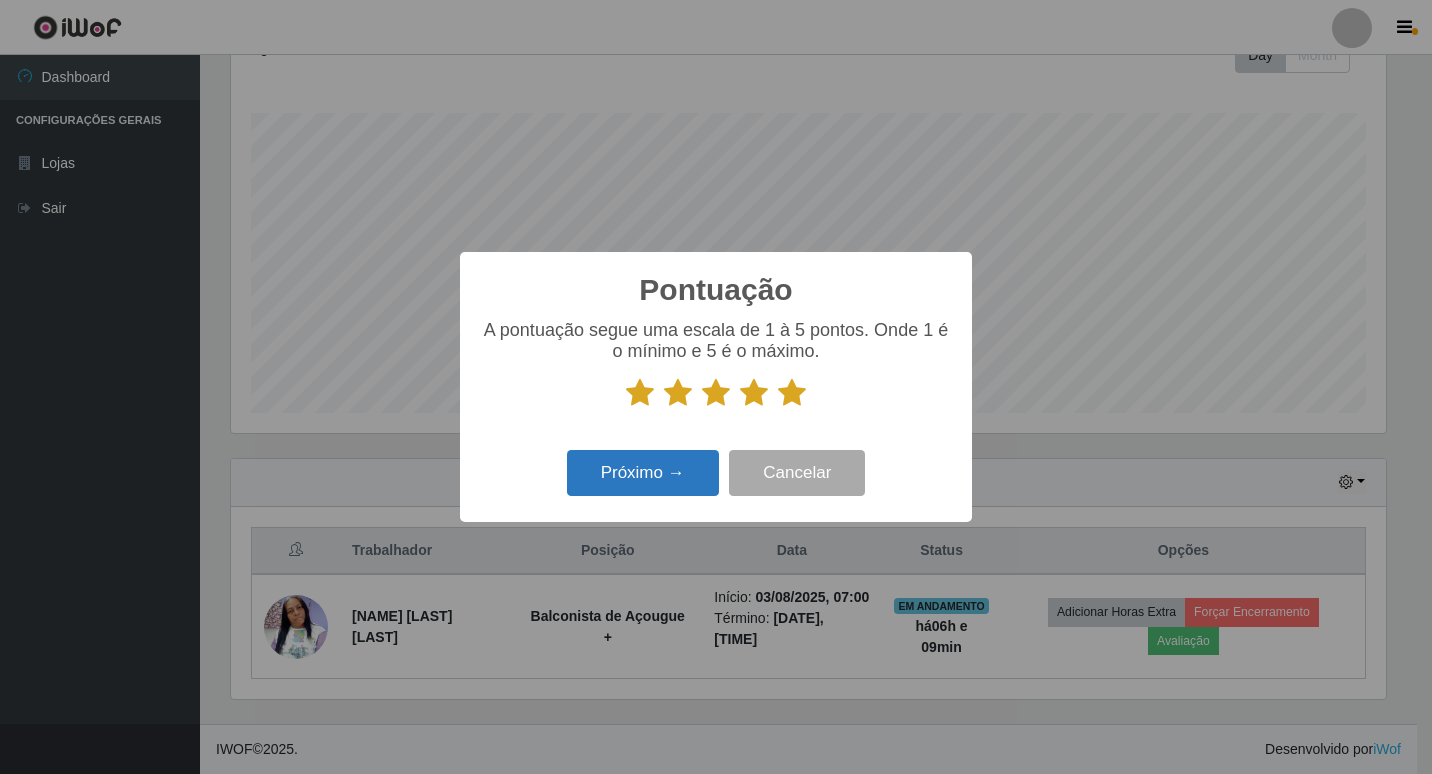 scroll, scrollTop: 999585, scrollLeft: 998845, axis: both 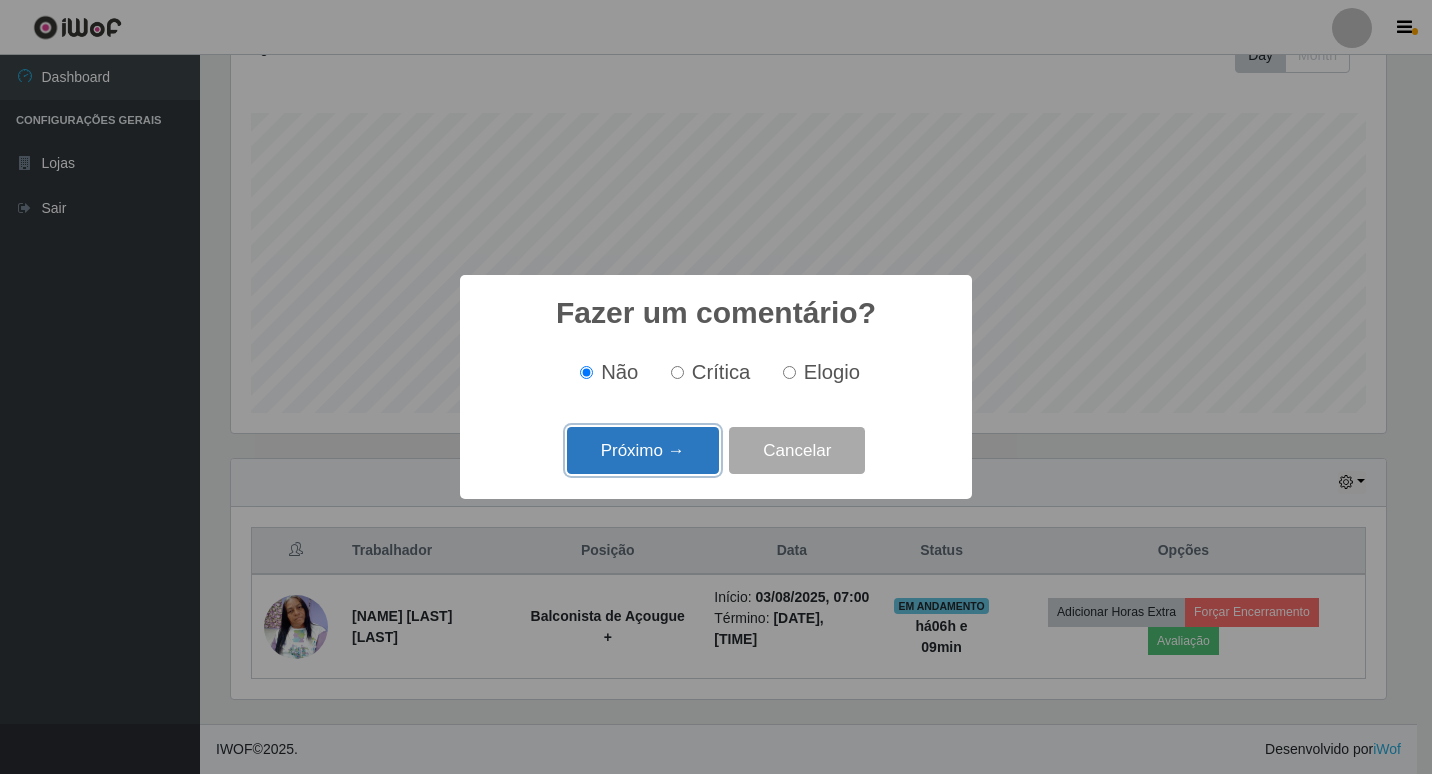 click on "Próximo →" at bounding box center [643, 450] 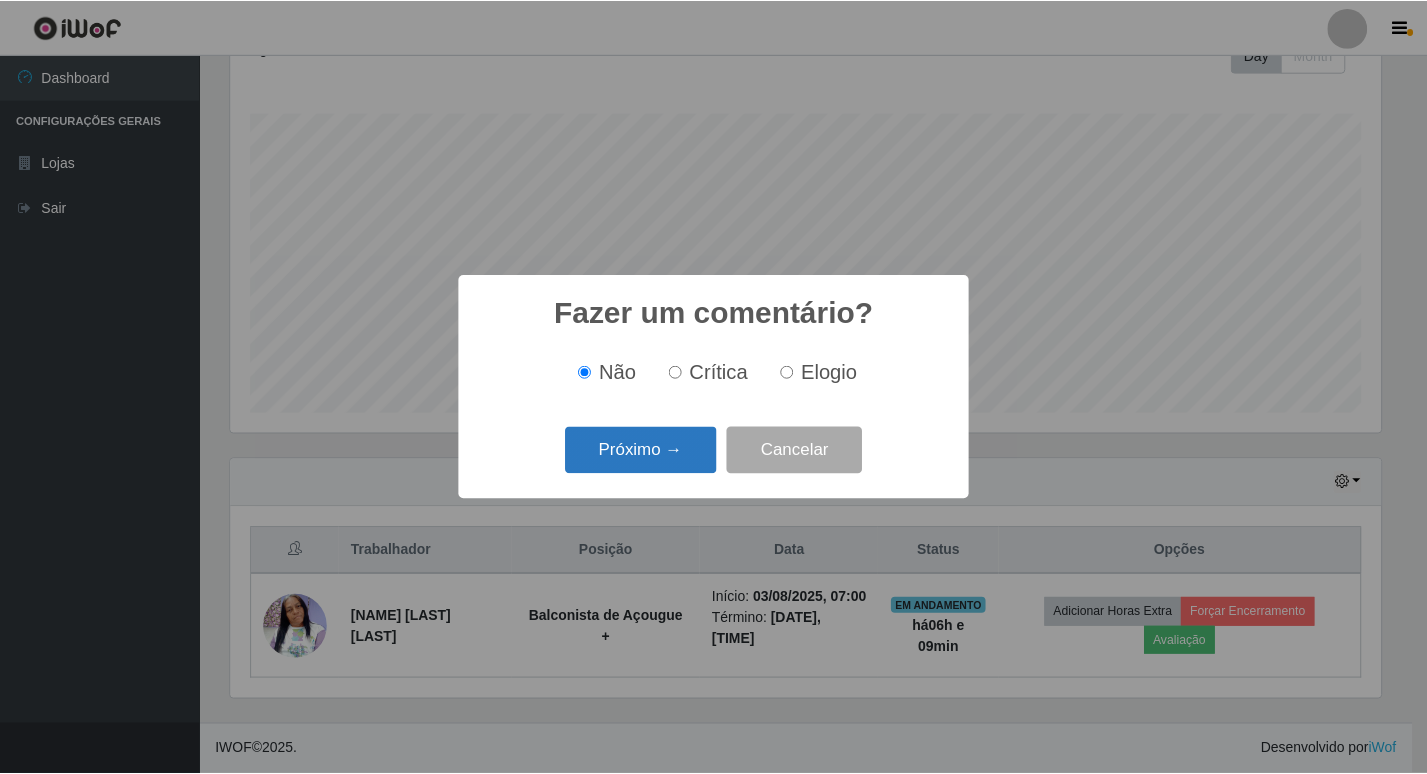 scroll, scrollTop: 999585, scrollLeft: 998845, axis: both 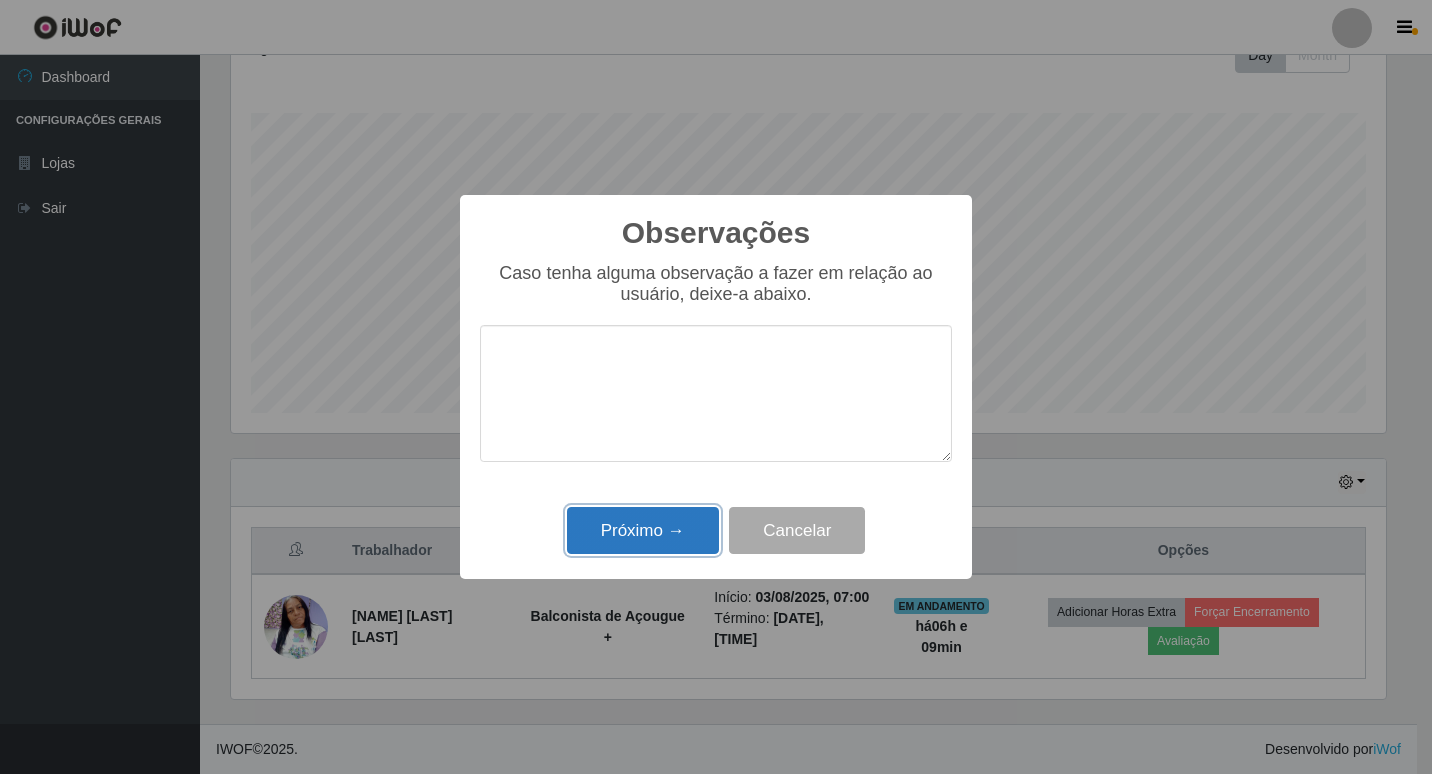 click on "Próximo →" at bounding box center (643, 530) 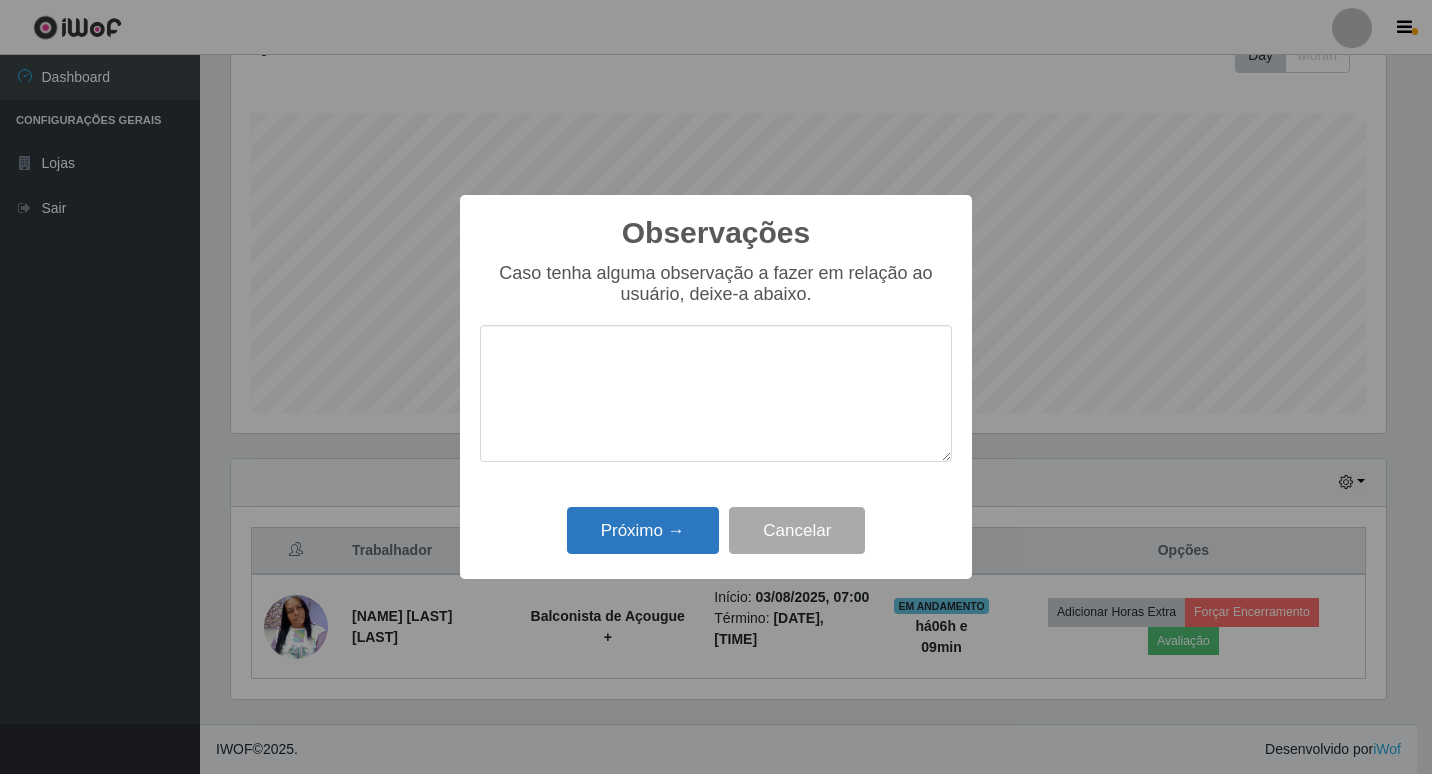 click on "Observações × Caso tenha alguma observação a fazer em relação ao usuário, deixe-a abaixo. Próximo → Cancelar" at bounding box center (716, 387) 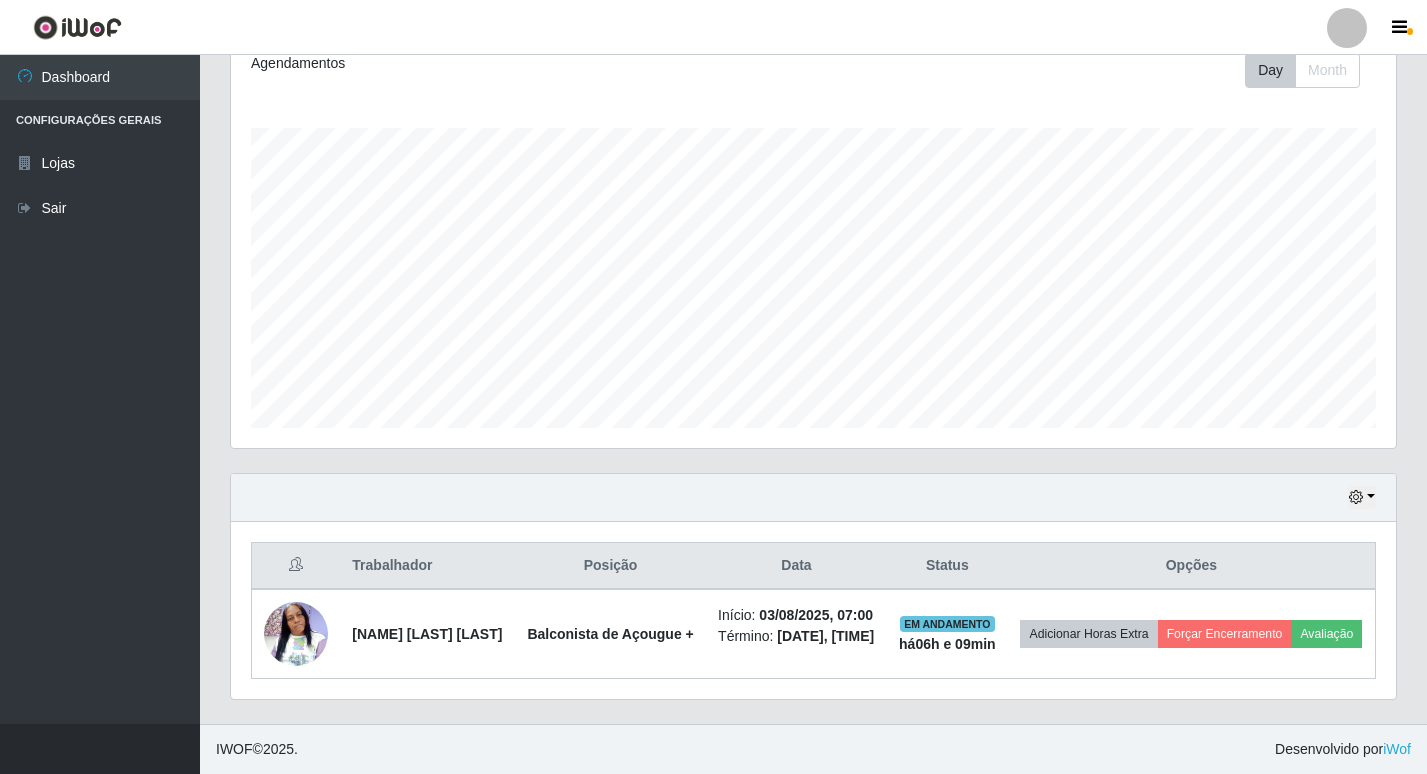 scroll, scrollTop: 999585, scrollLeft: 998835, axis: both 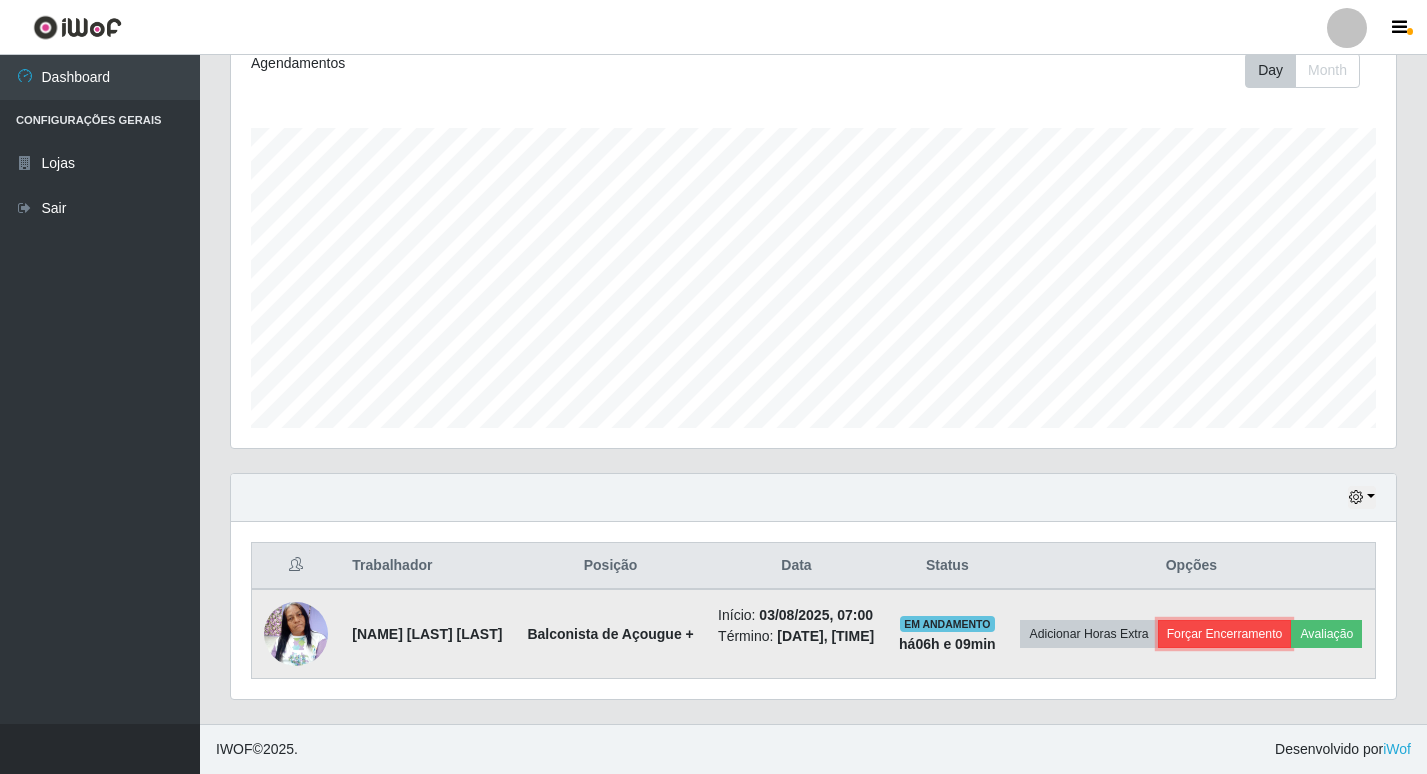 click on "Forçar Encerramento" at bounding box center (1225, 634) 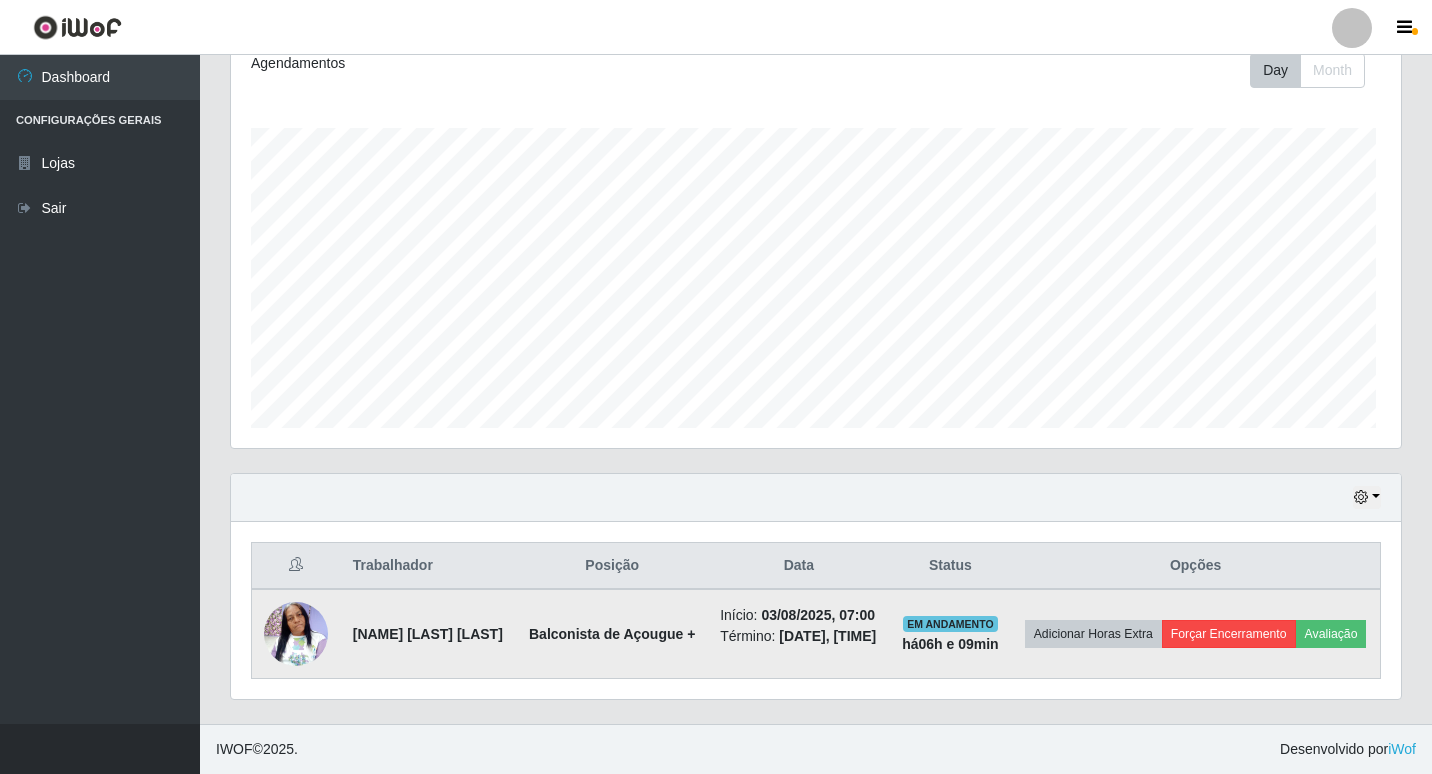 scroll, scrollTop: 999585, scrollLeft: 998845, axis: both 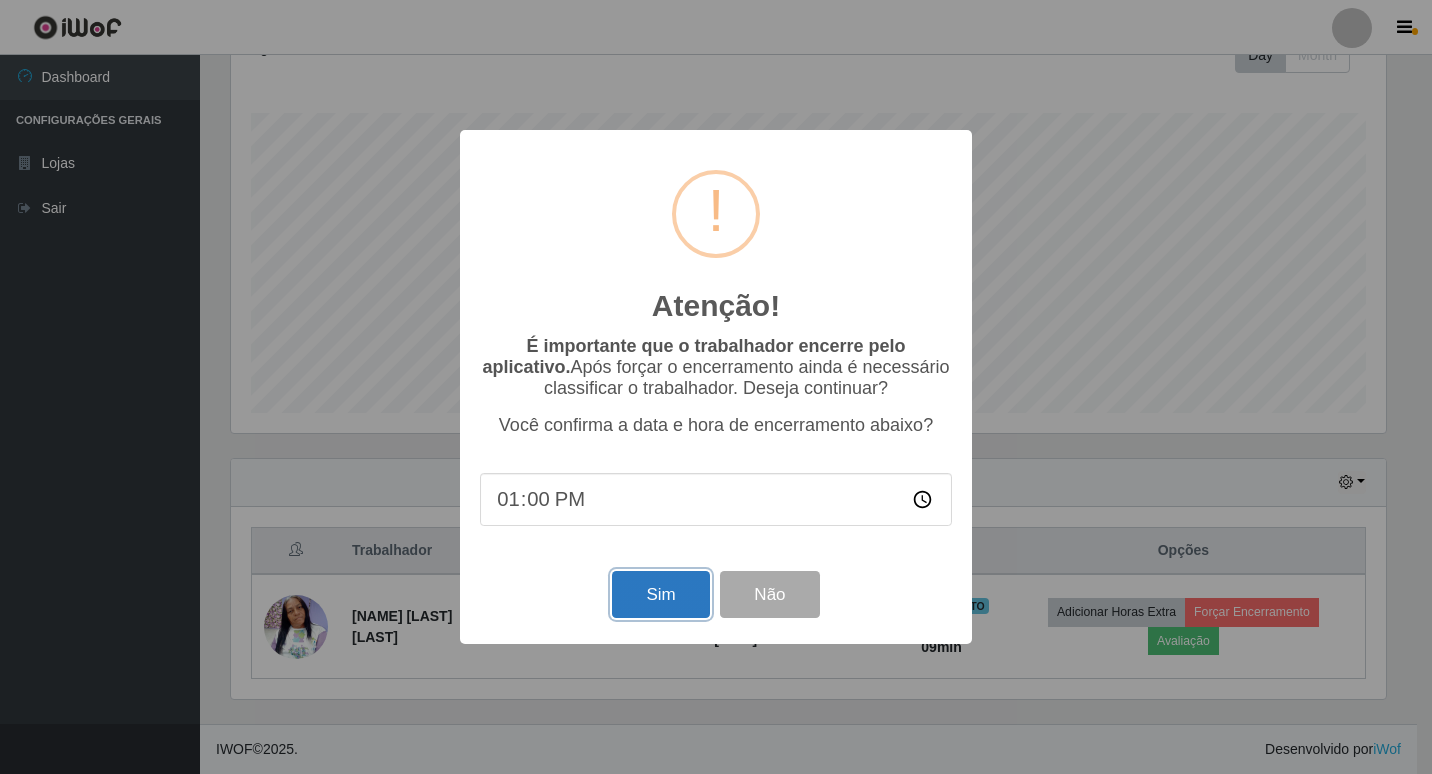 click on "Sim" at bounding box center [660, 594] 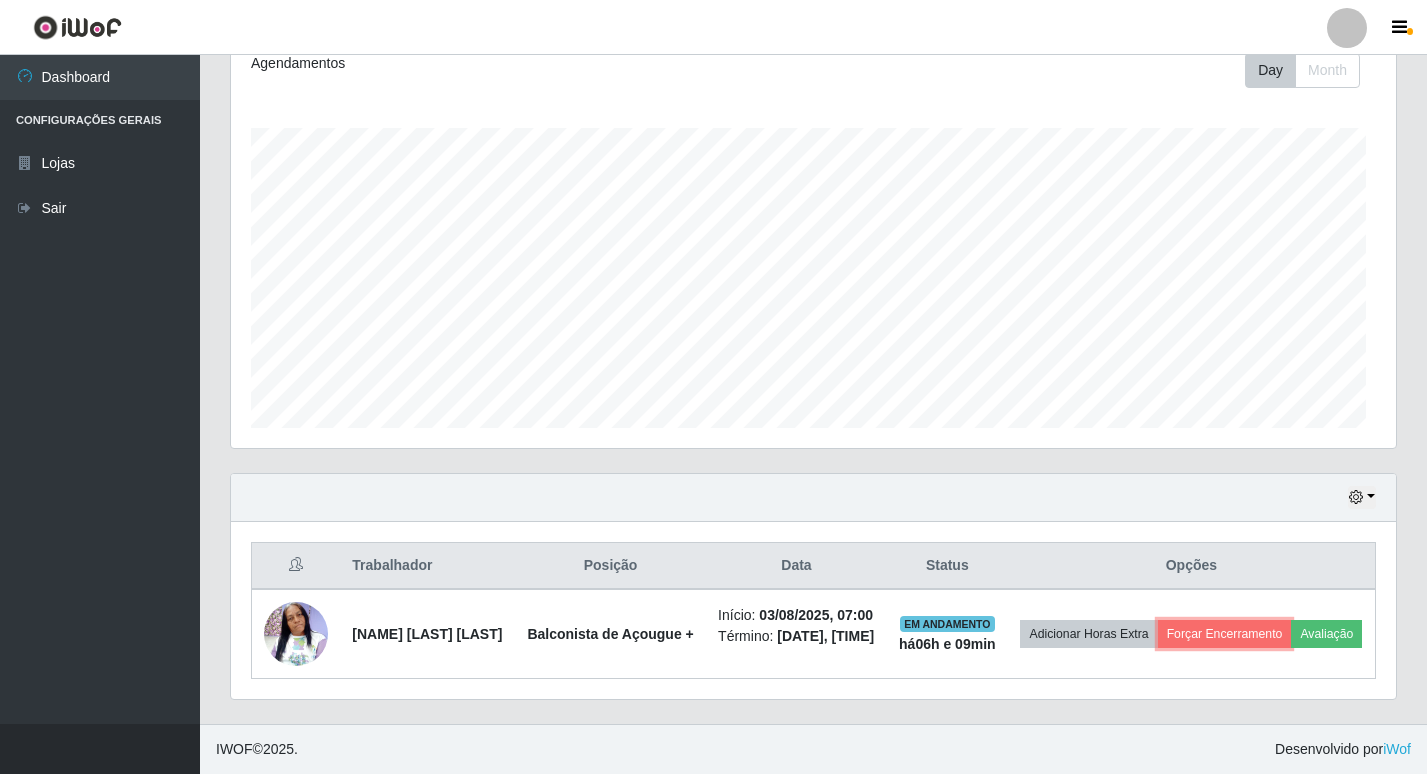 scroll, scrollTop: 999585, scrollLeft: 998835, axis: both 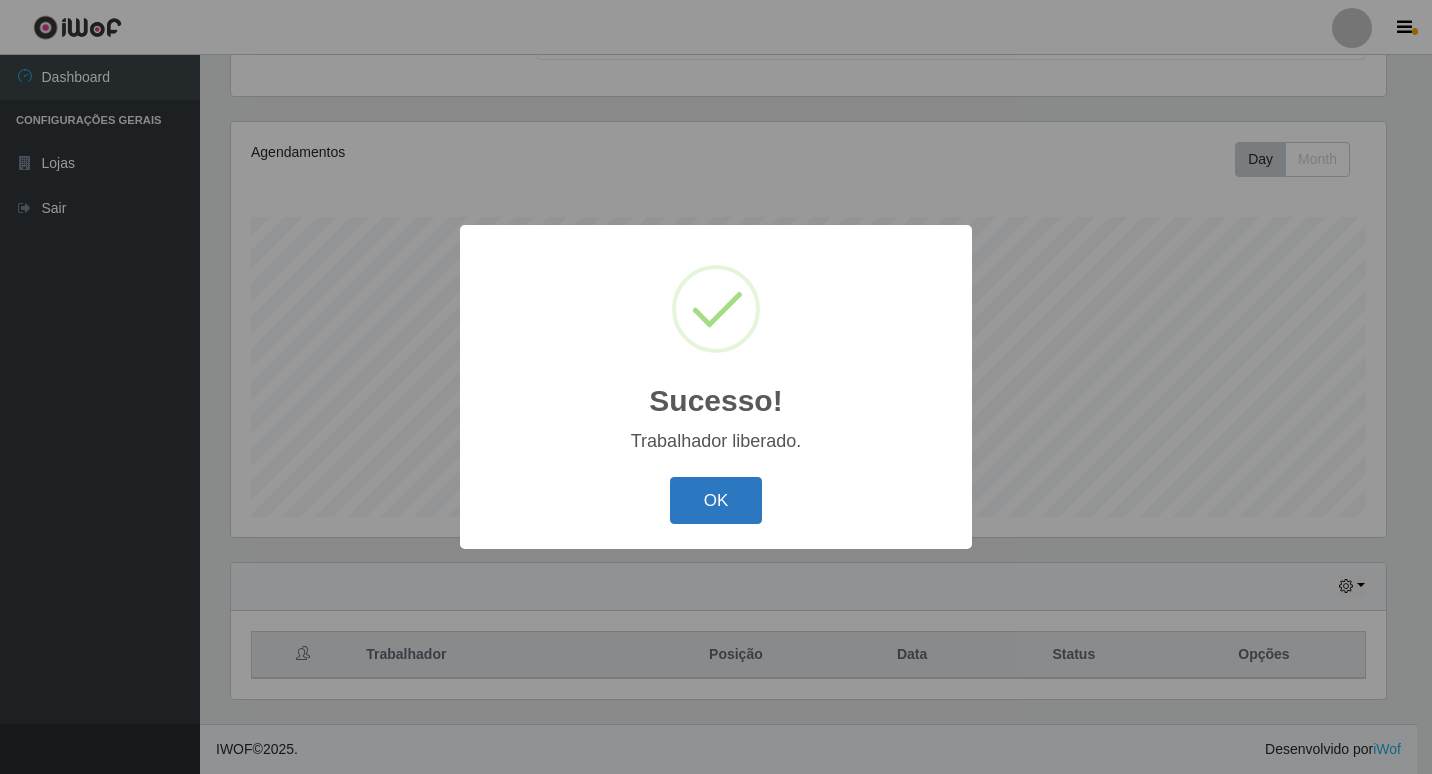 click on "OK" at bounding box center [716, 500] 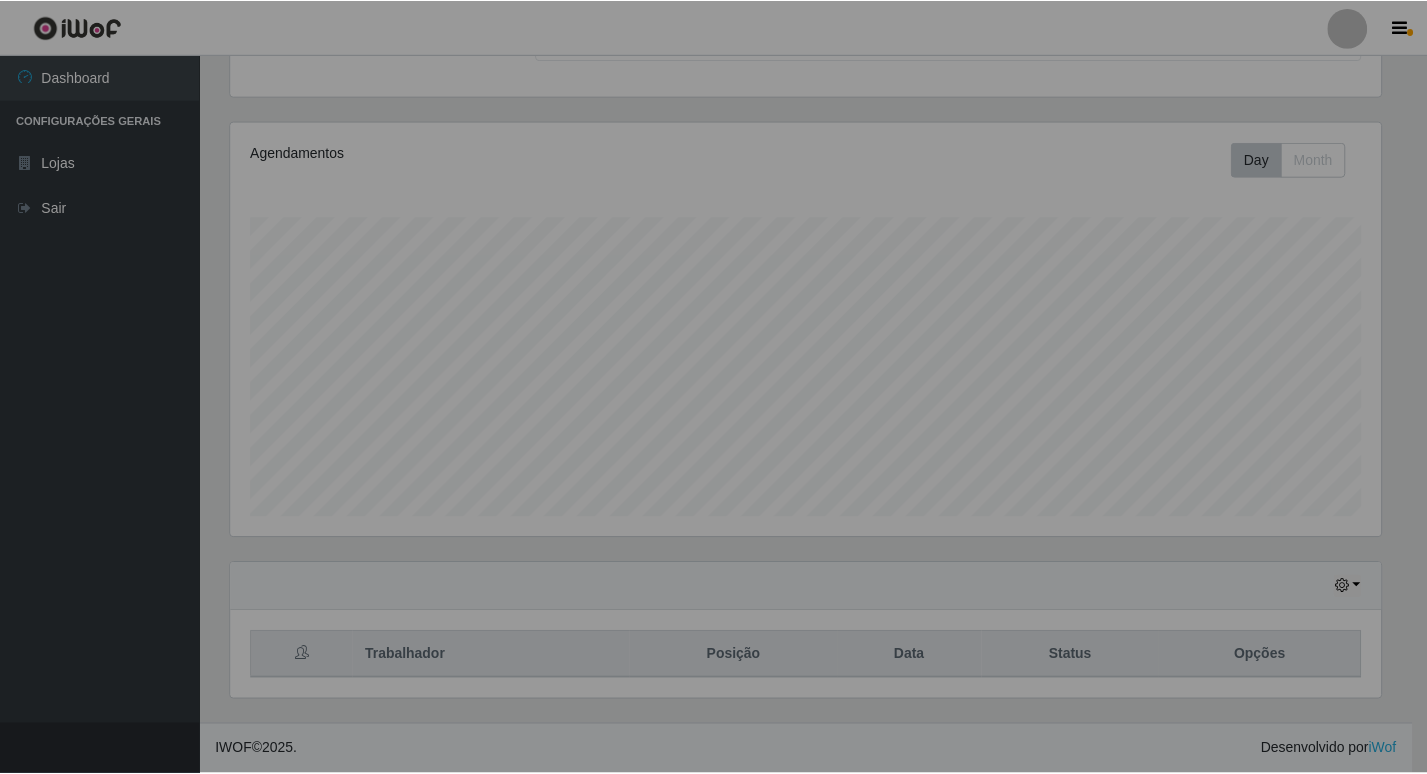 scroll, scrollTop: 999585, scrollLeft: 998835, axis: both 